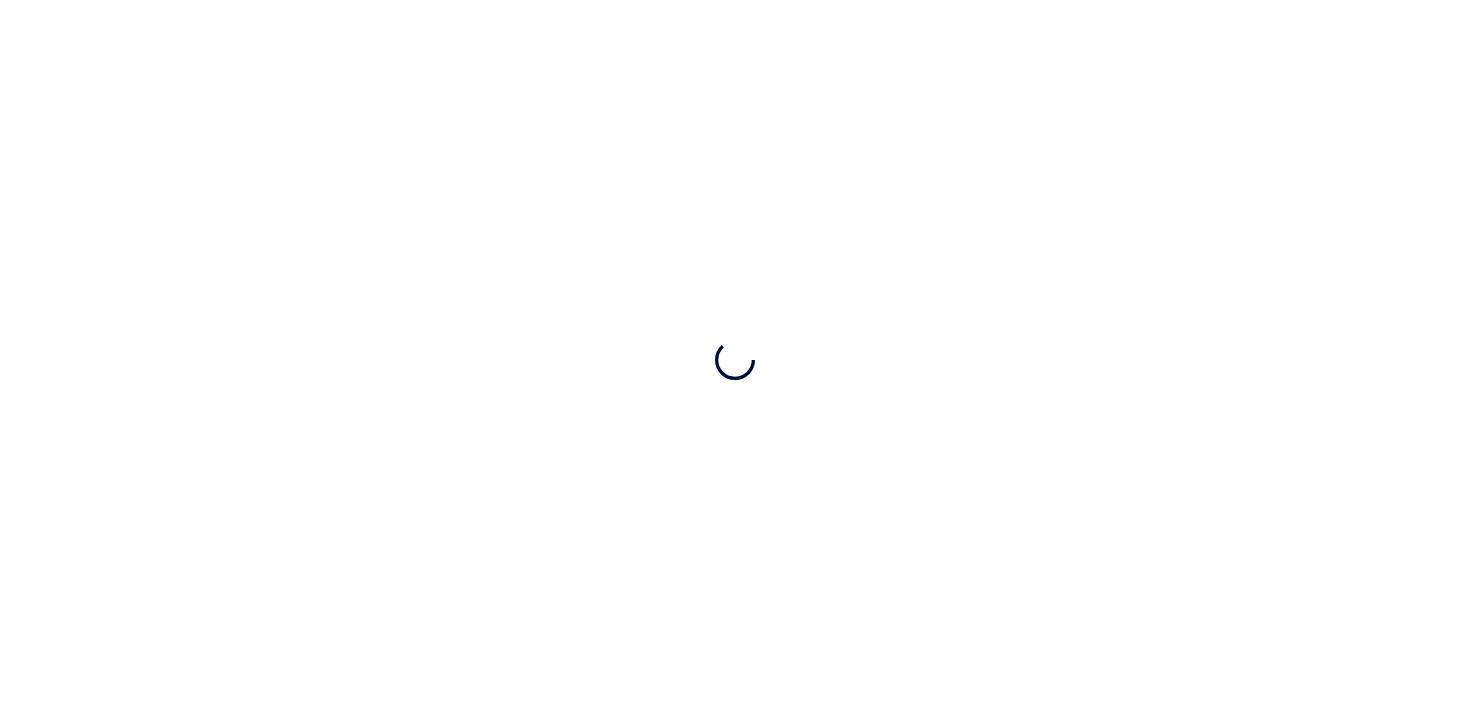 scroll, scrollTop: 0, scrollLeft: 0, axis: both 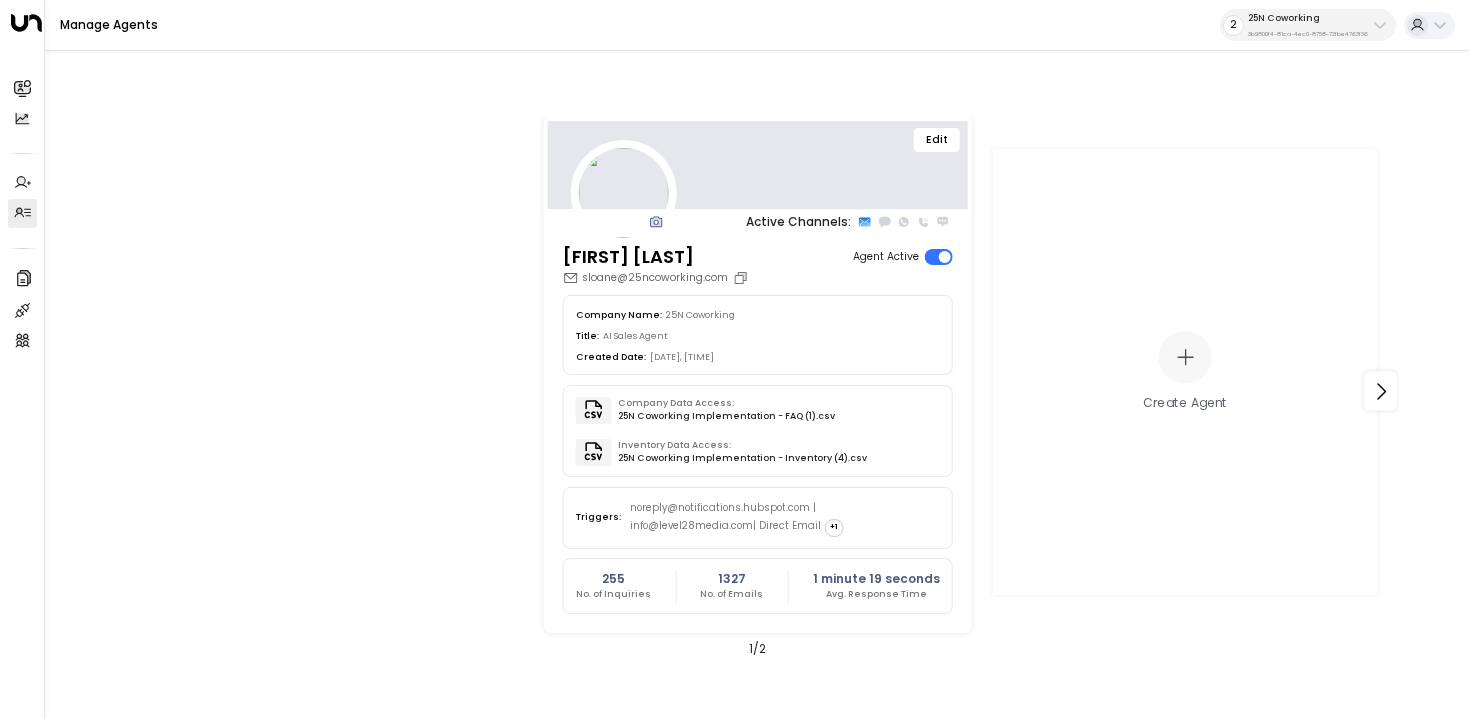 click on "Manage Agents 2 25N Coworking 3b9800f4-81ca-4ec0-8758-72fbe4763f36" at bounding box center [757, 25] 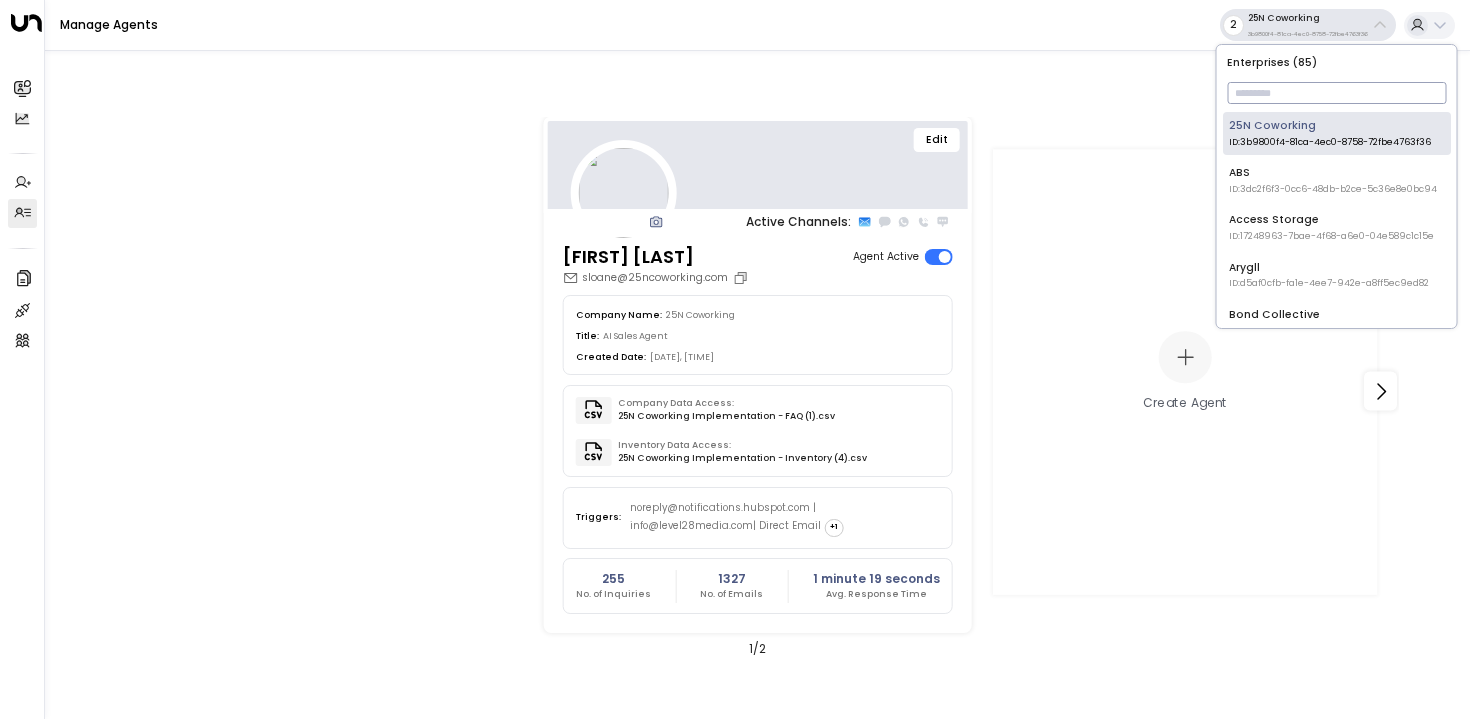 click at bounding box center [1336, 93] 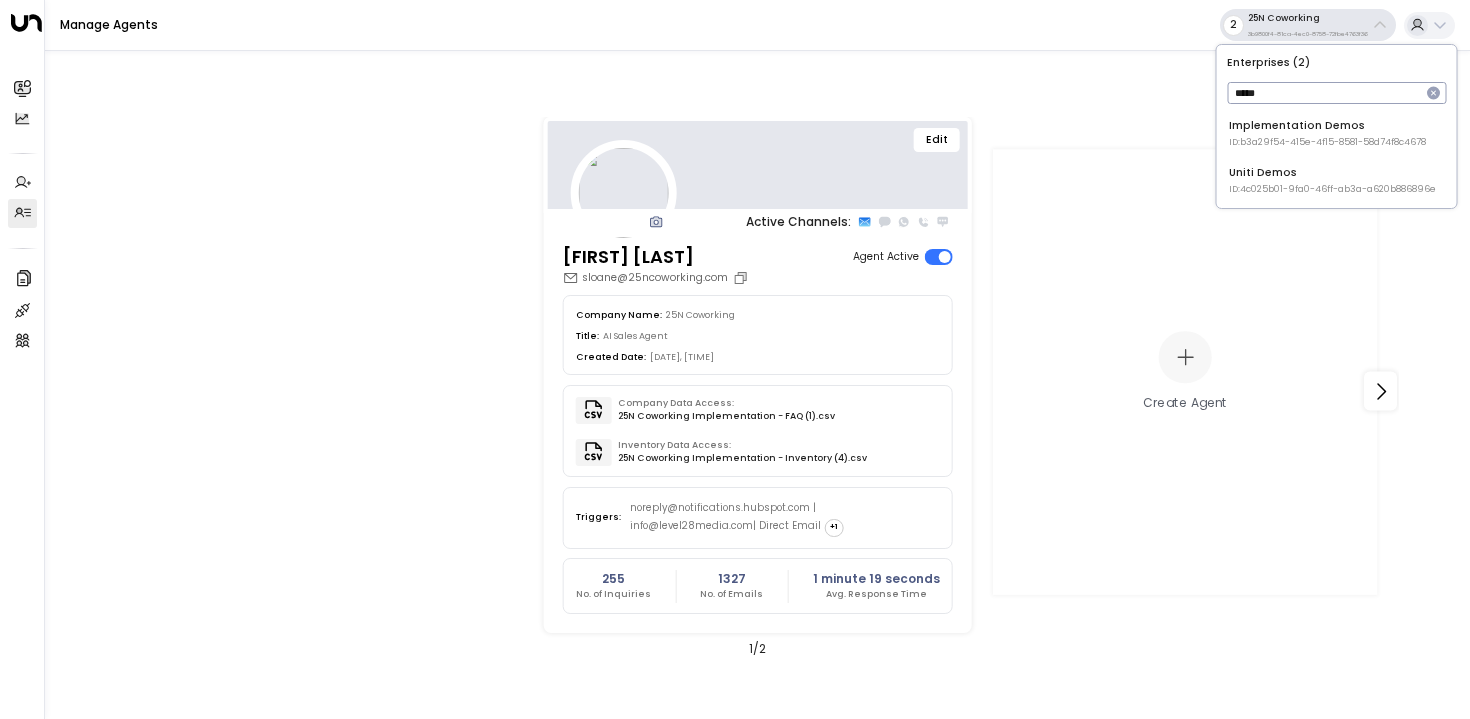 type on "*****" 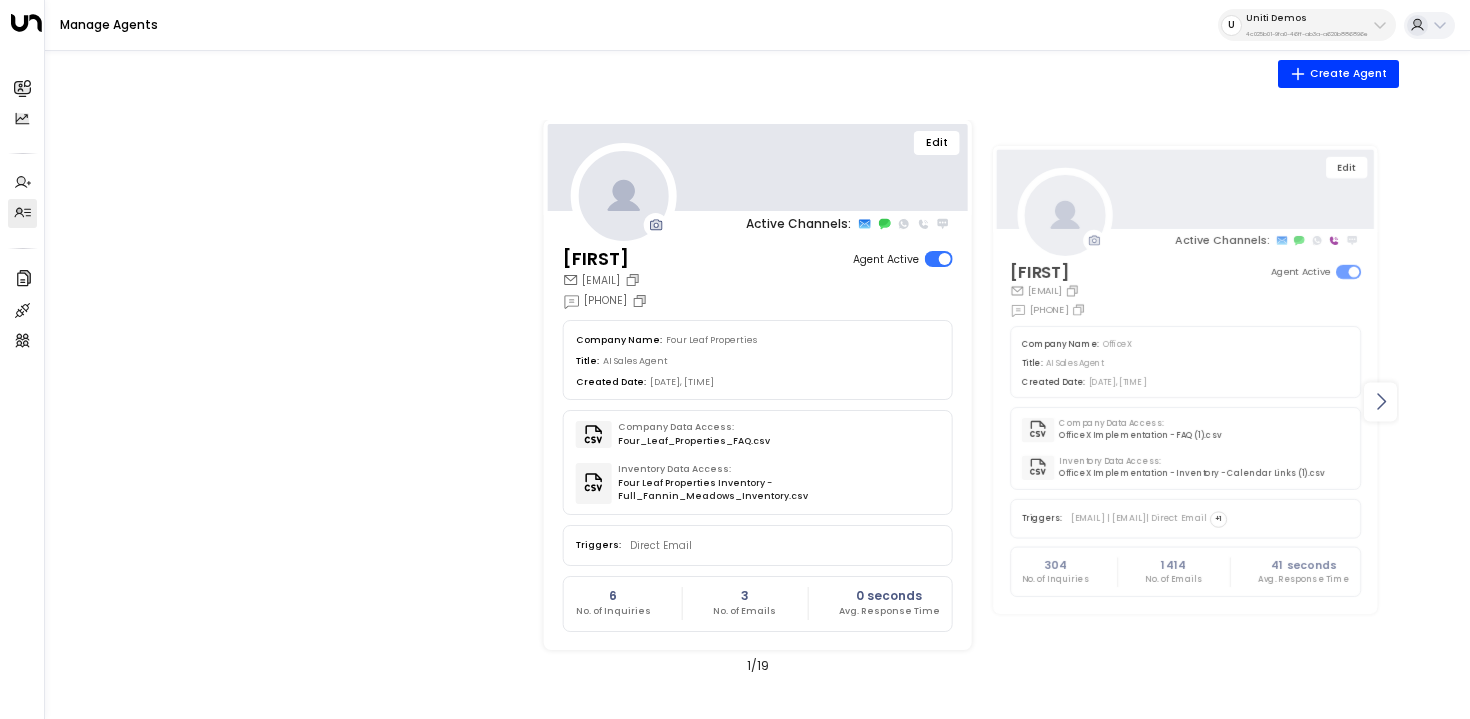click at bounding box center [1381, 402] 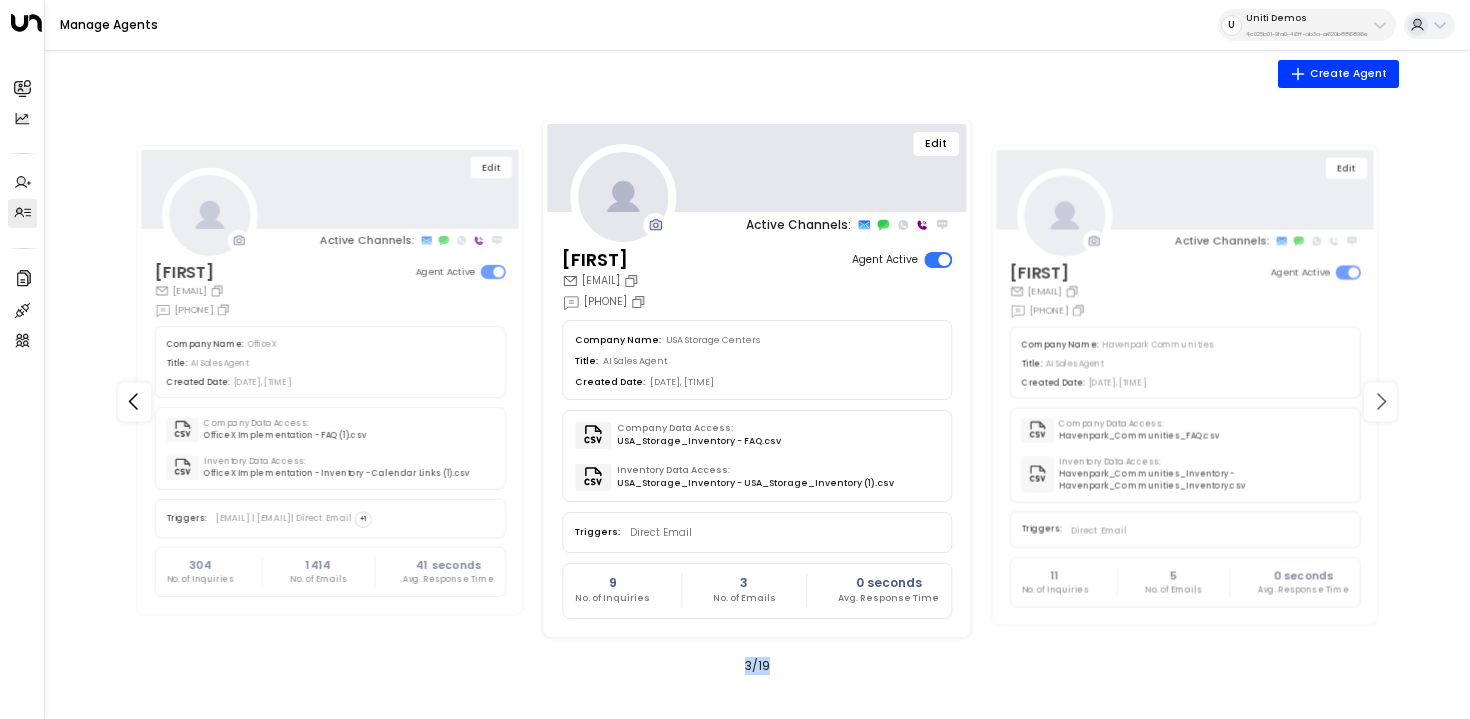 click at bounding box center [1381, 402] 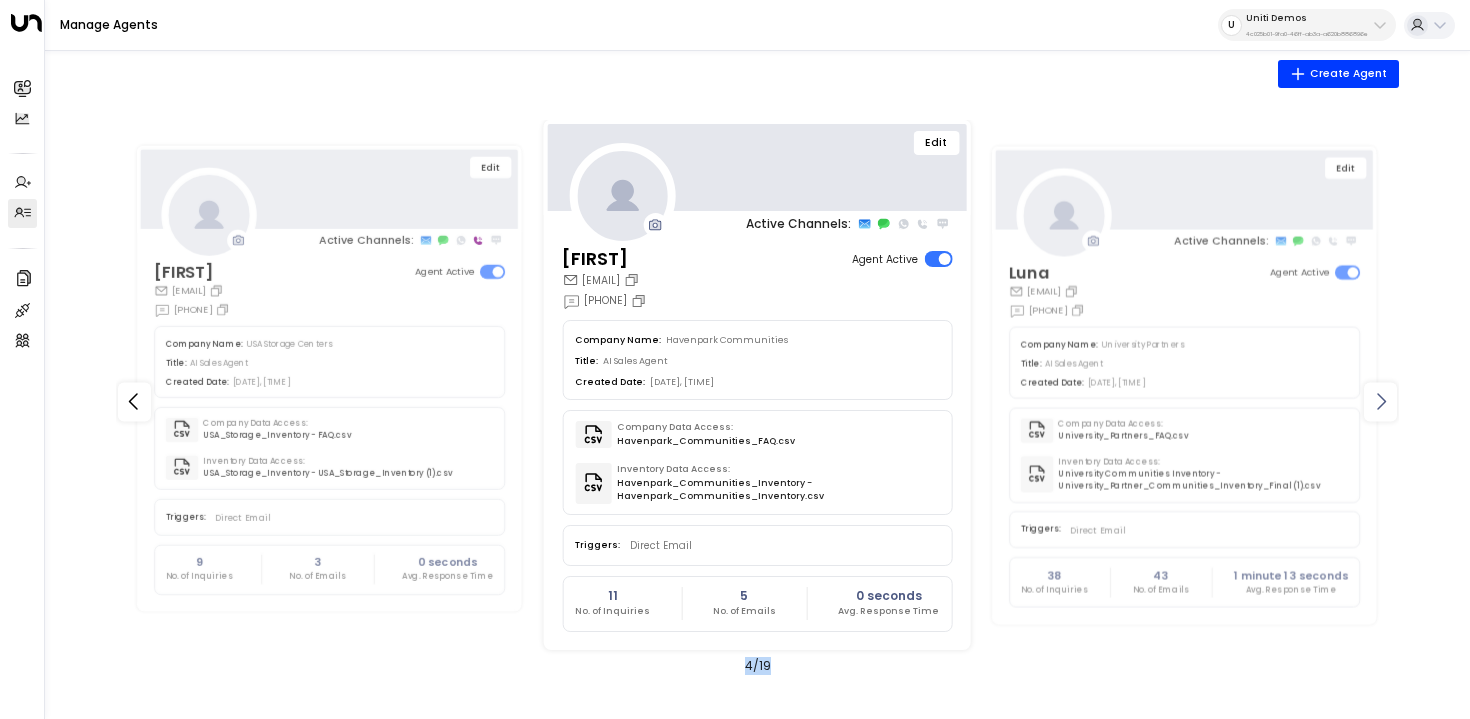 click at bounding box center (1381, 402) 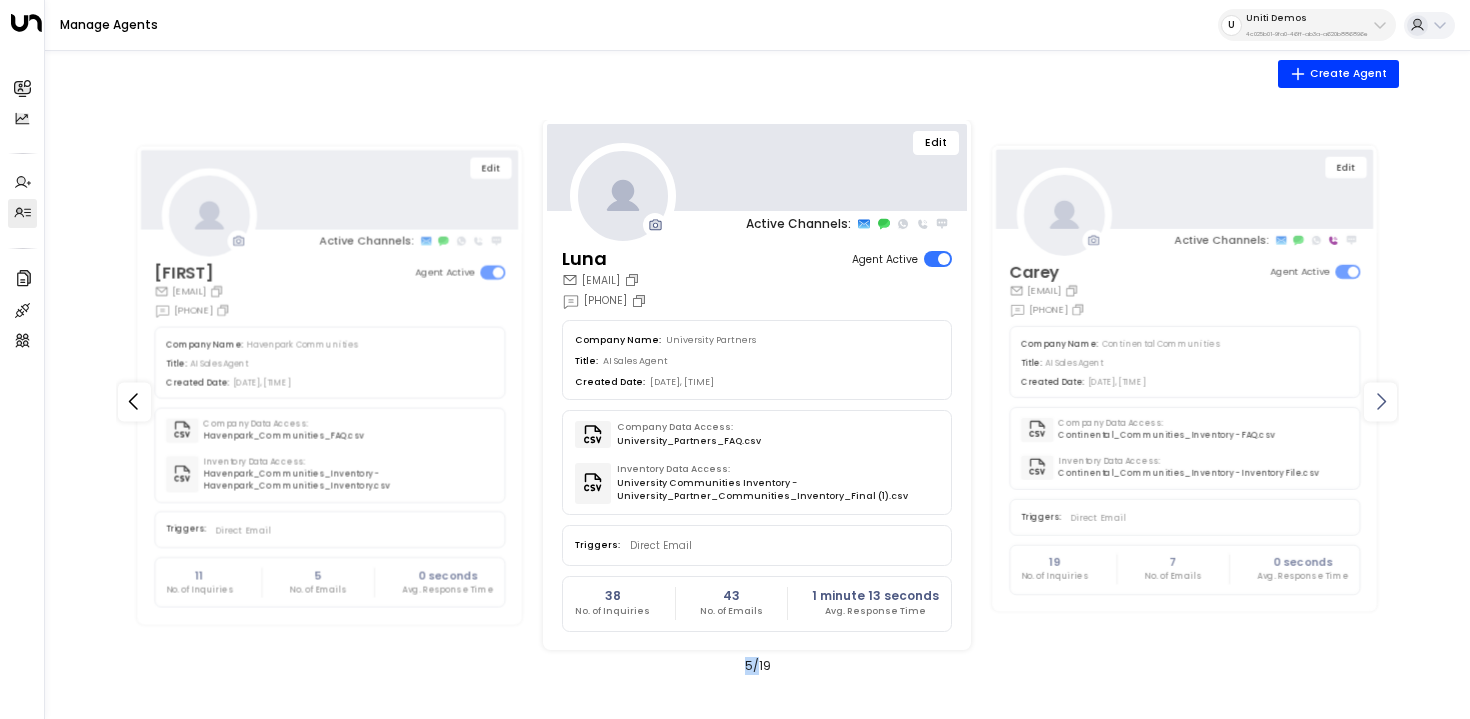 click at bounding box center [1381, 402] 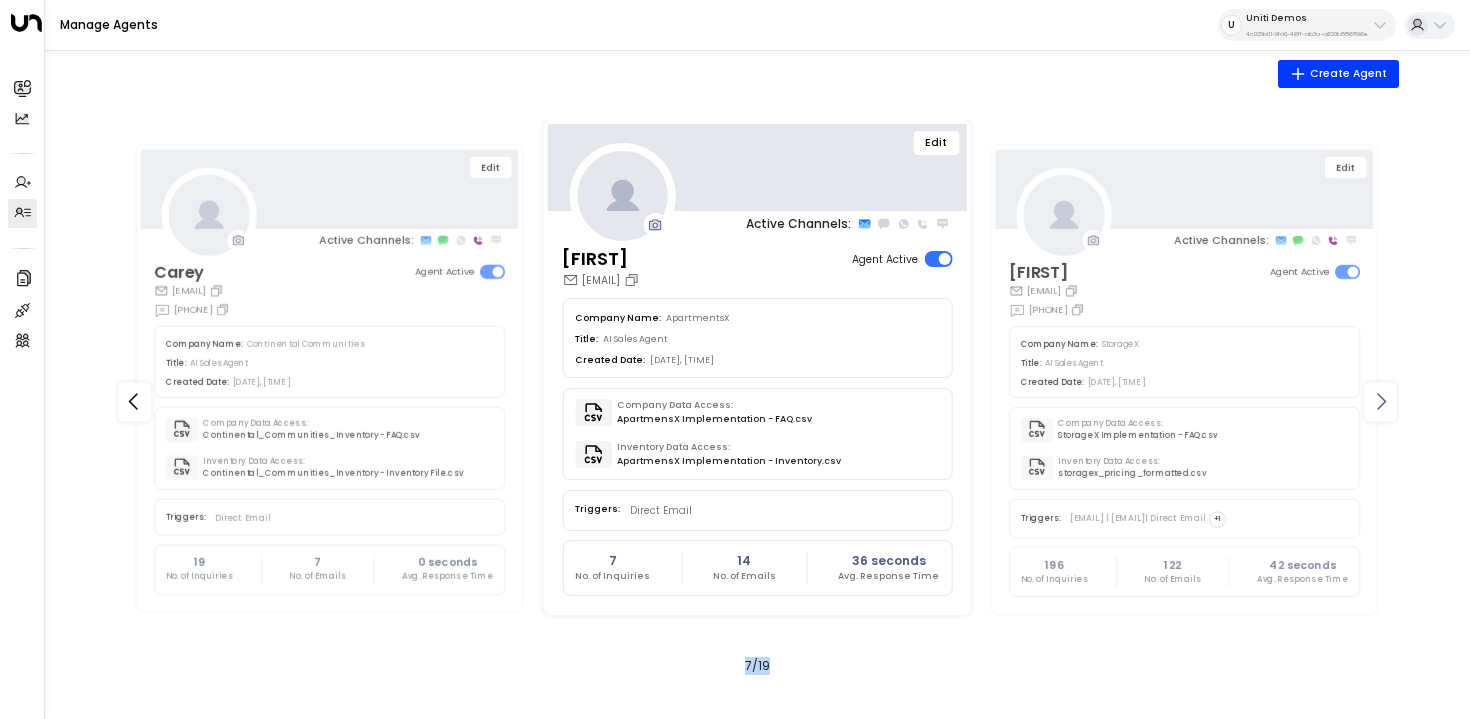 click at bounding box center [1381, 402] 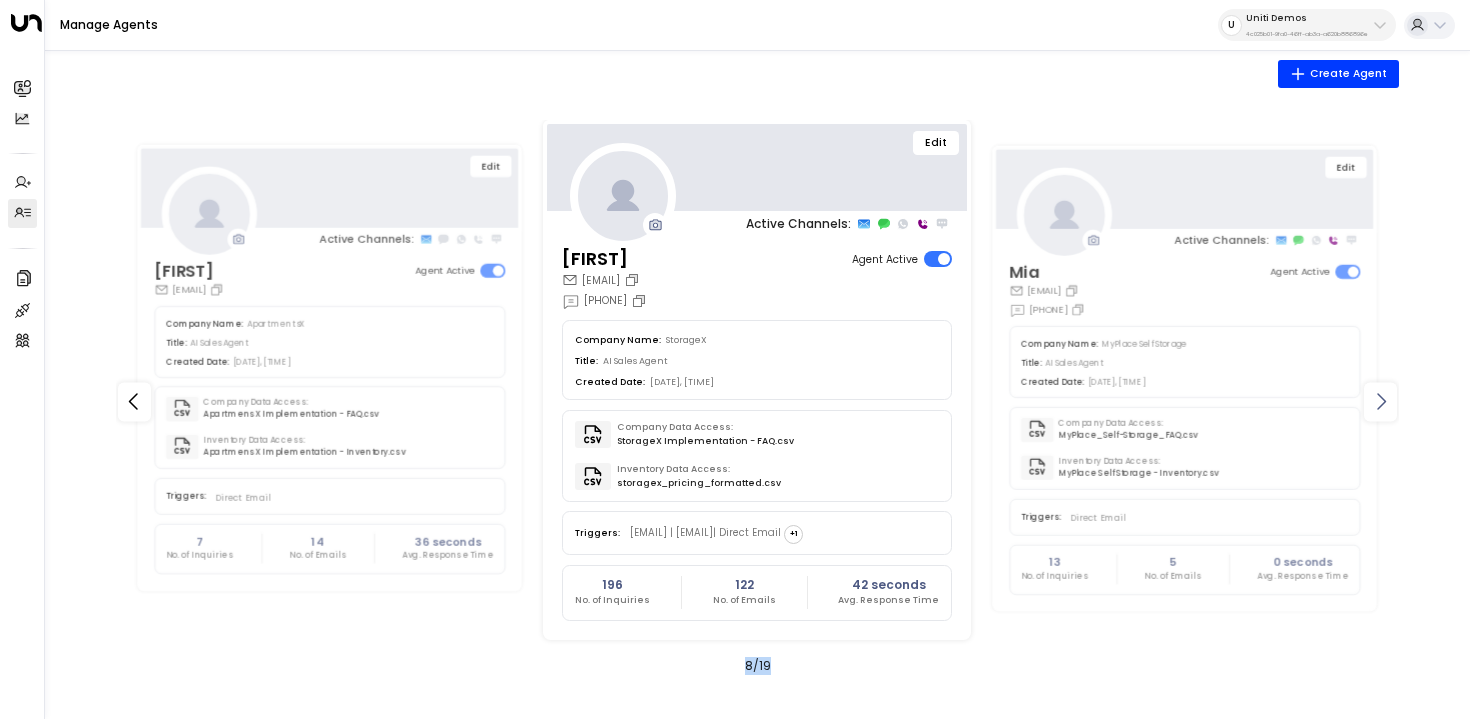 click at bounding box center [1381, 402] 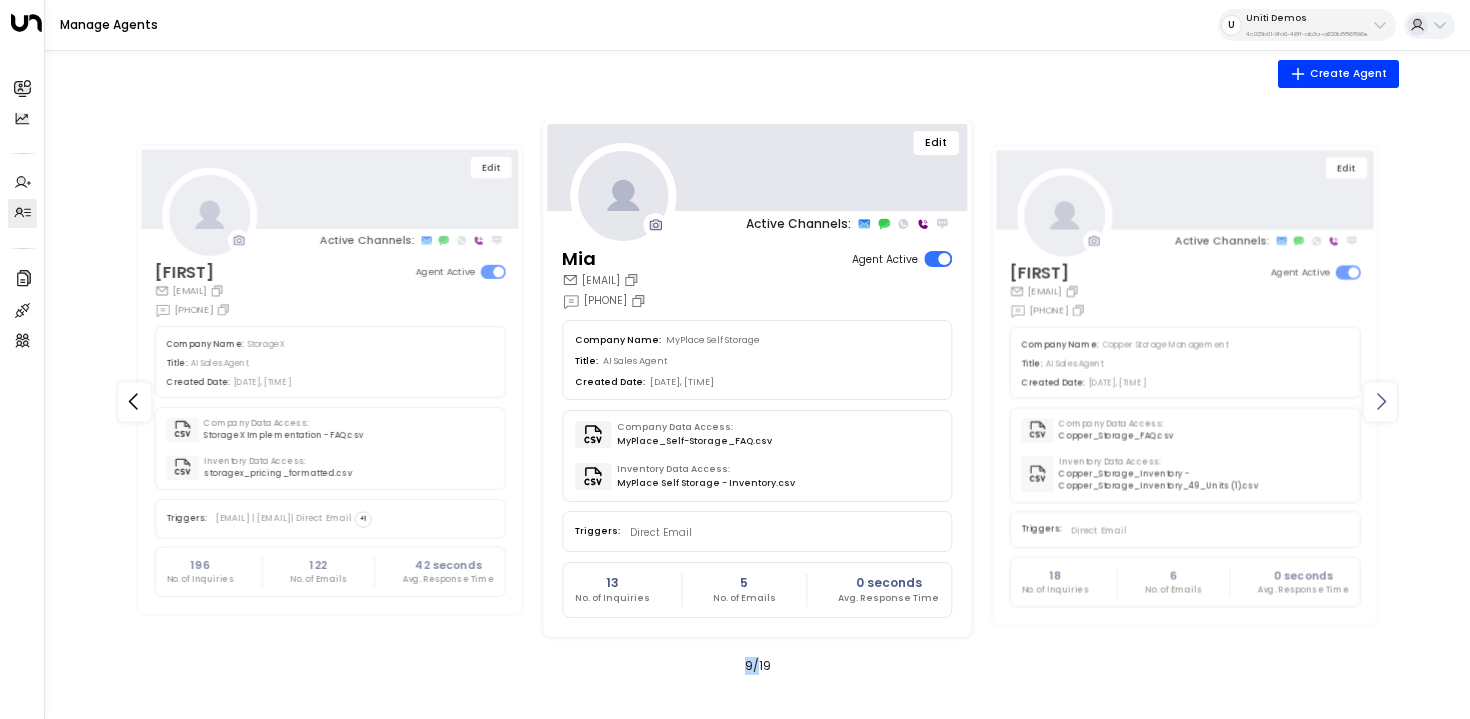 click at bounding box center (1381, 402) 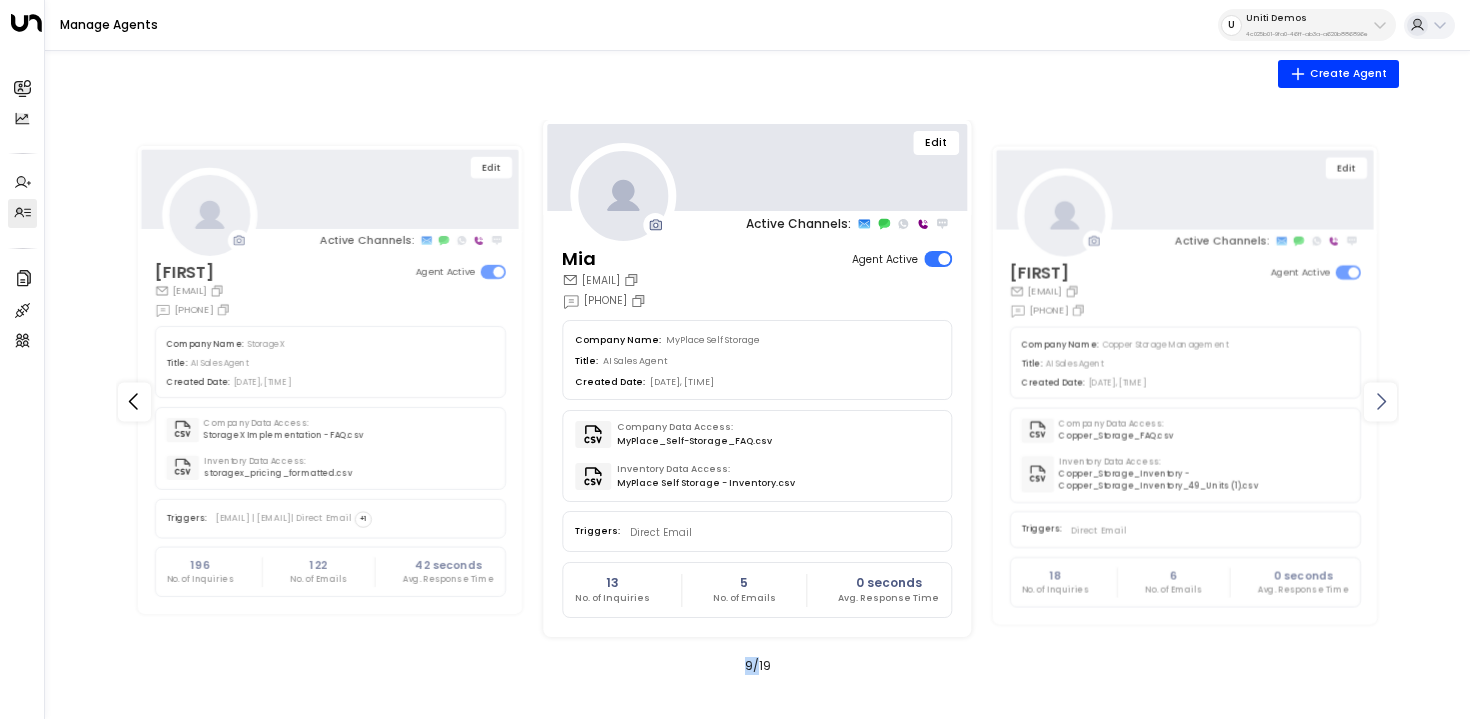 click at bounding box center (1381, 402) 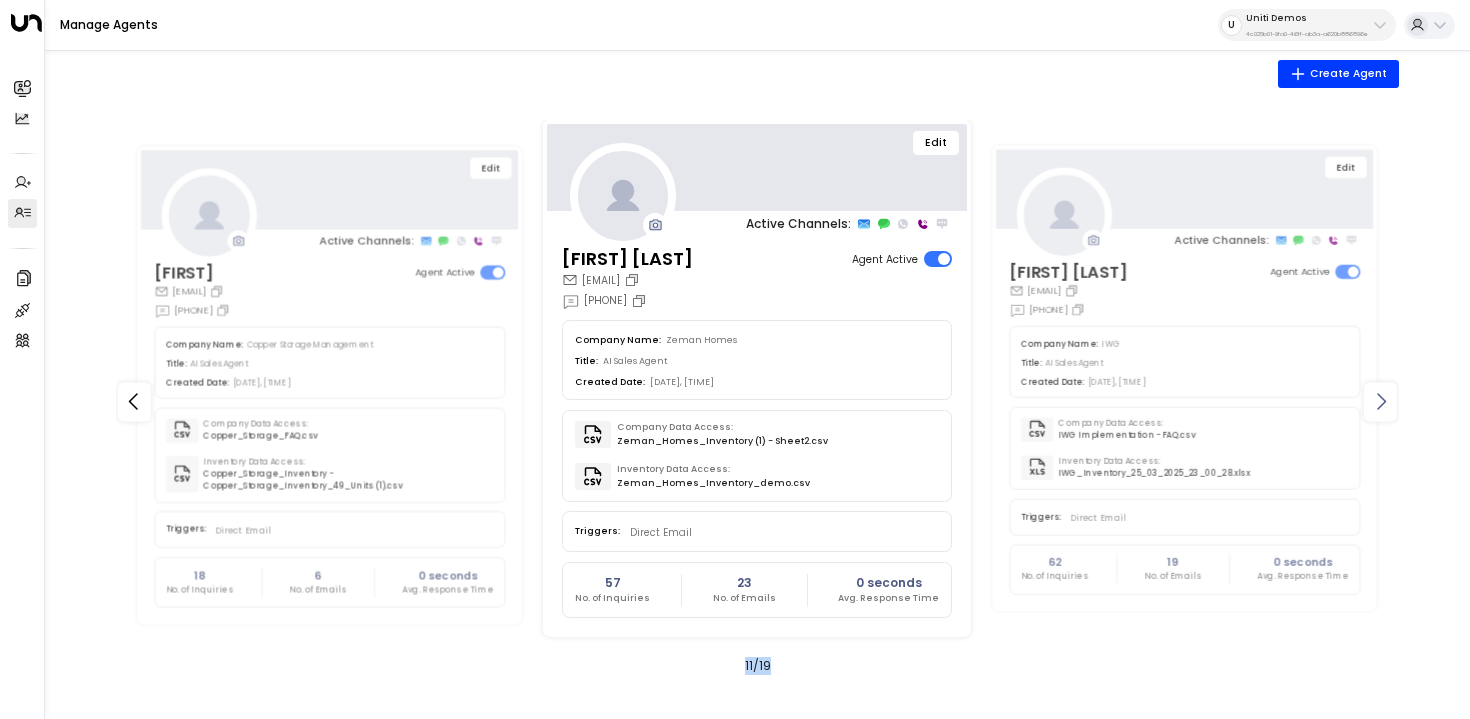 click at bounding box center [1381, 402] 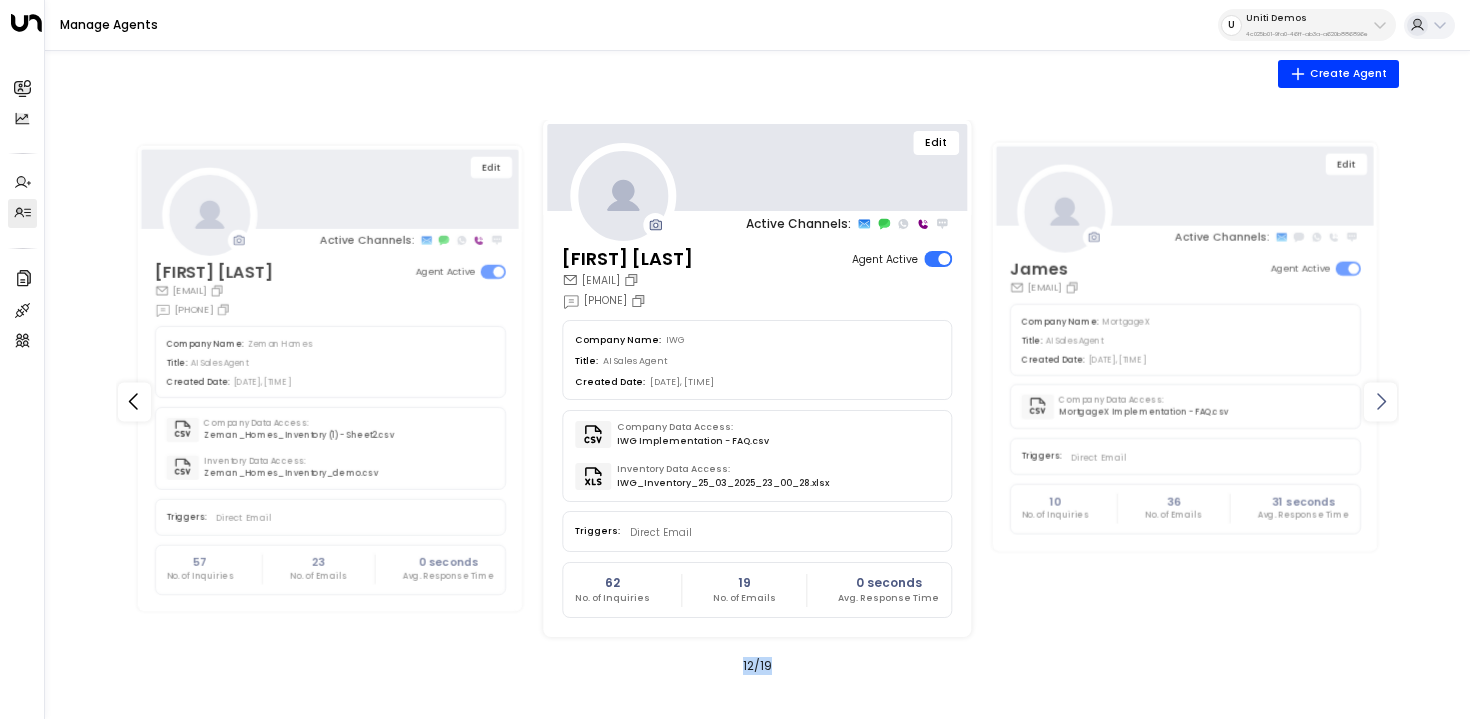 click at bounding box center [1381, 402] 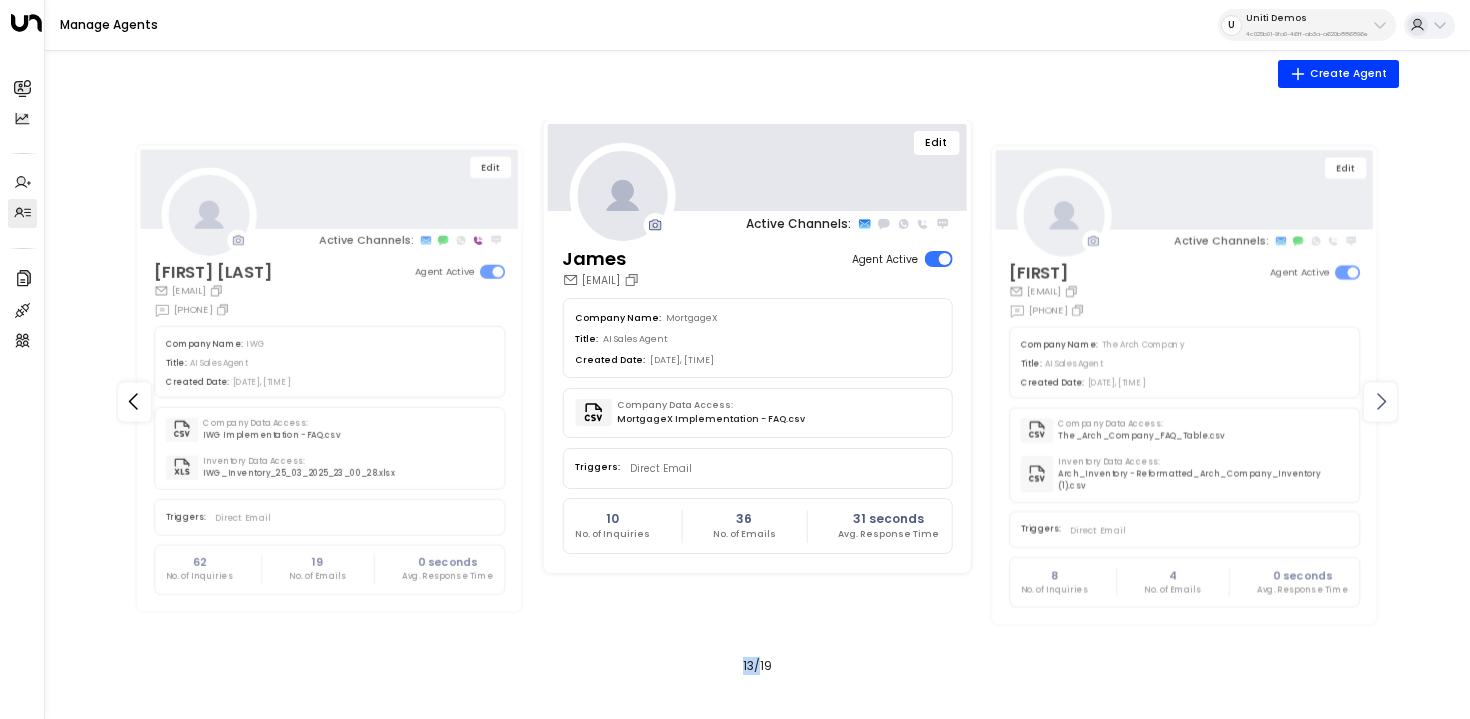 click at bounding box center (1381, 402) 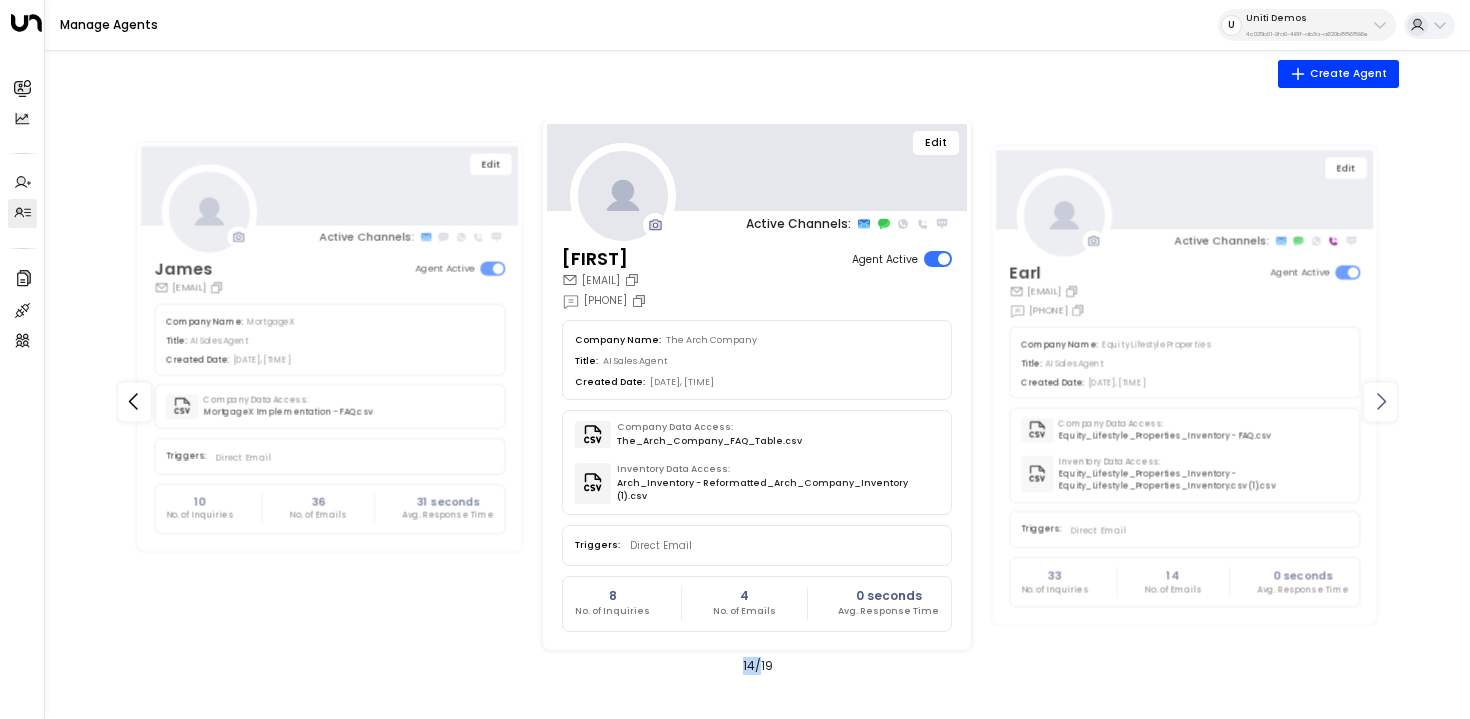 click at bounding box center [1381, 402] 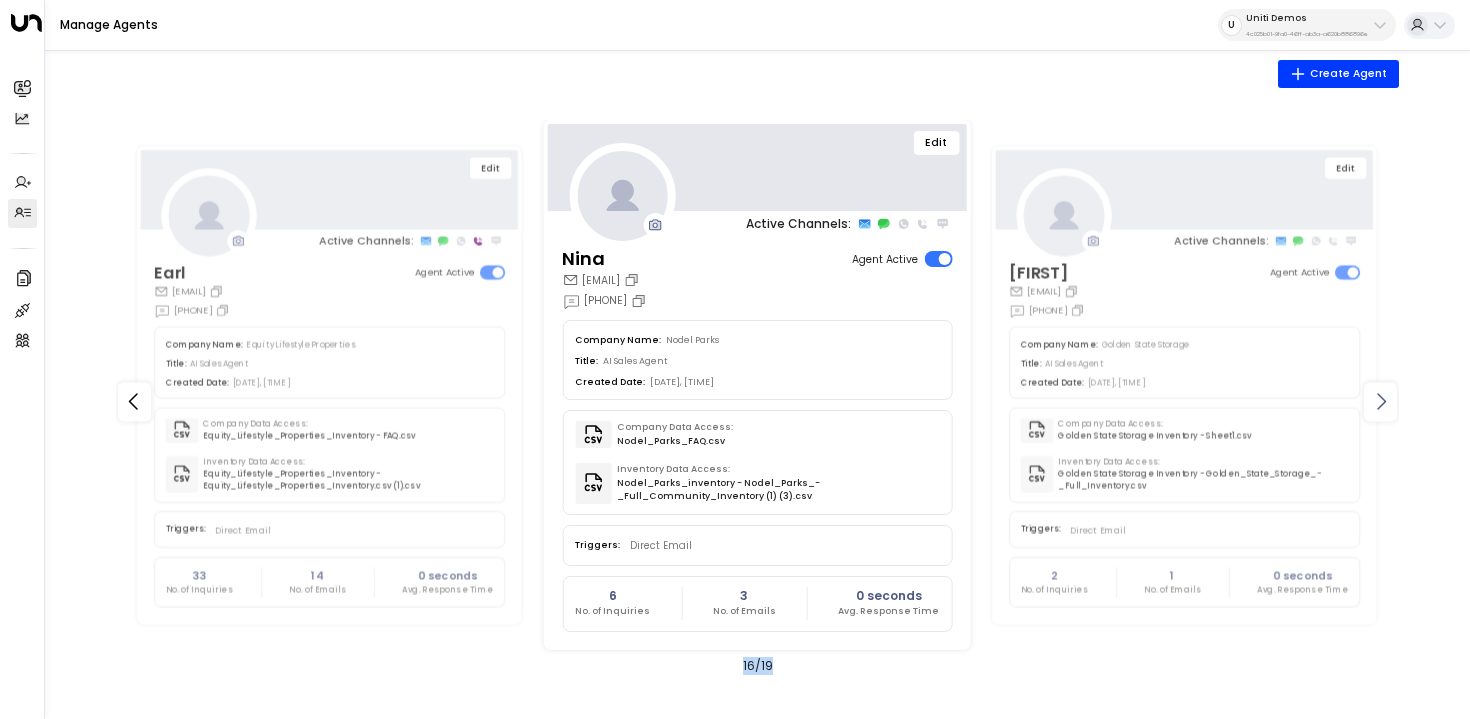 click at bounding box center [1381, 402] 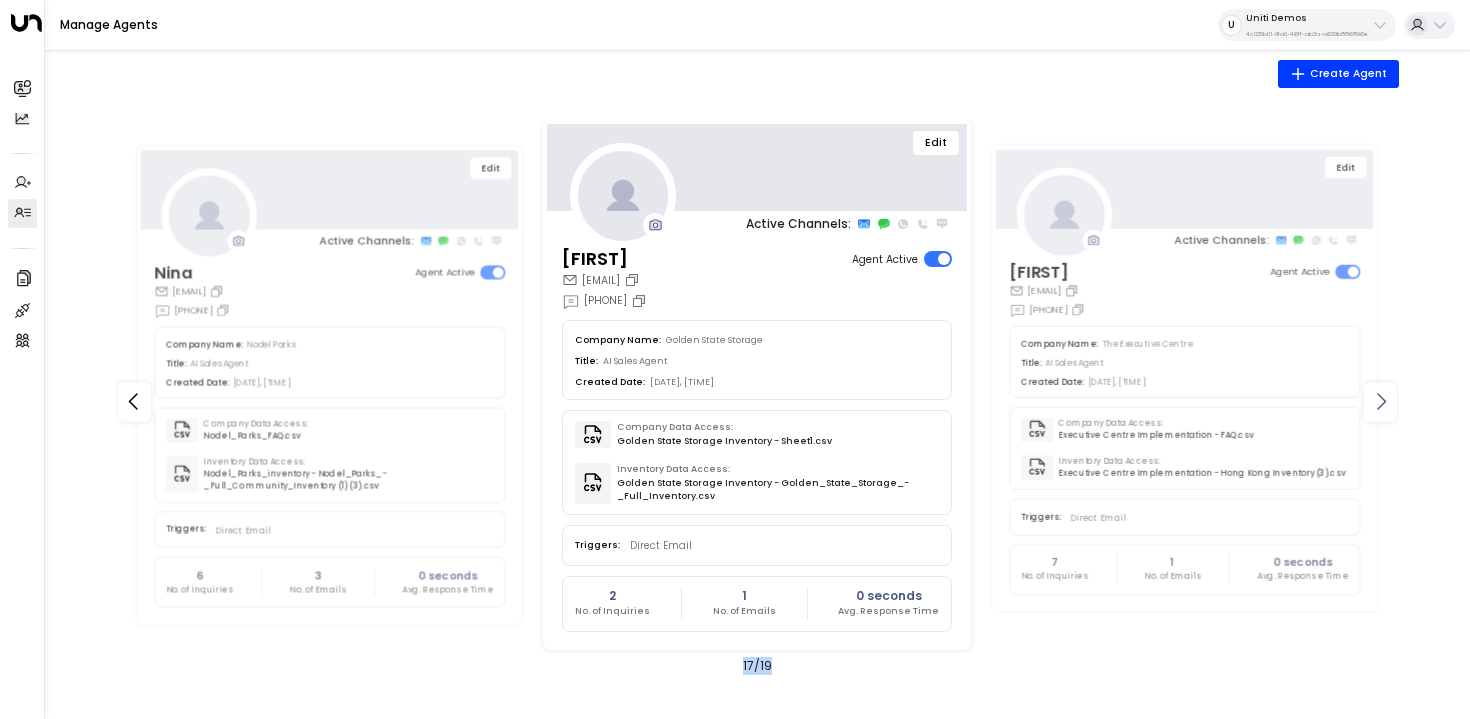 click at bounding box center (1381, 402) 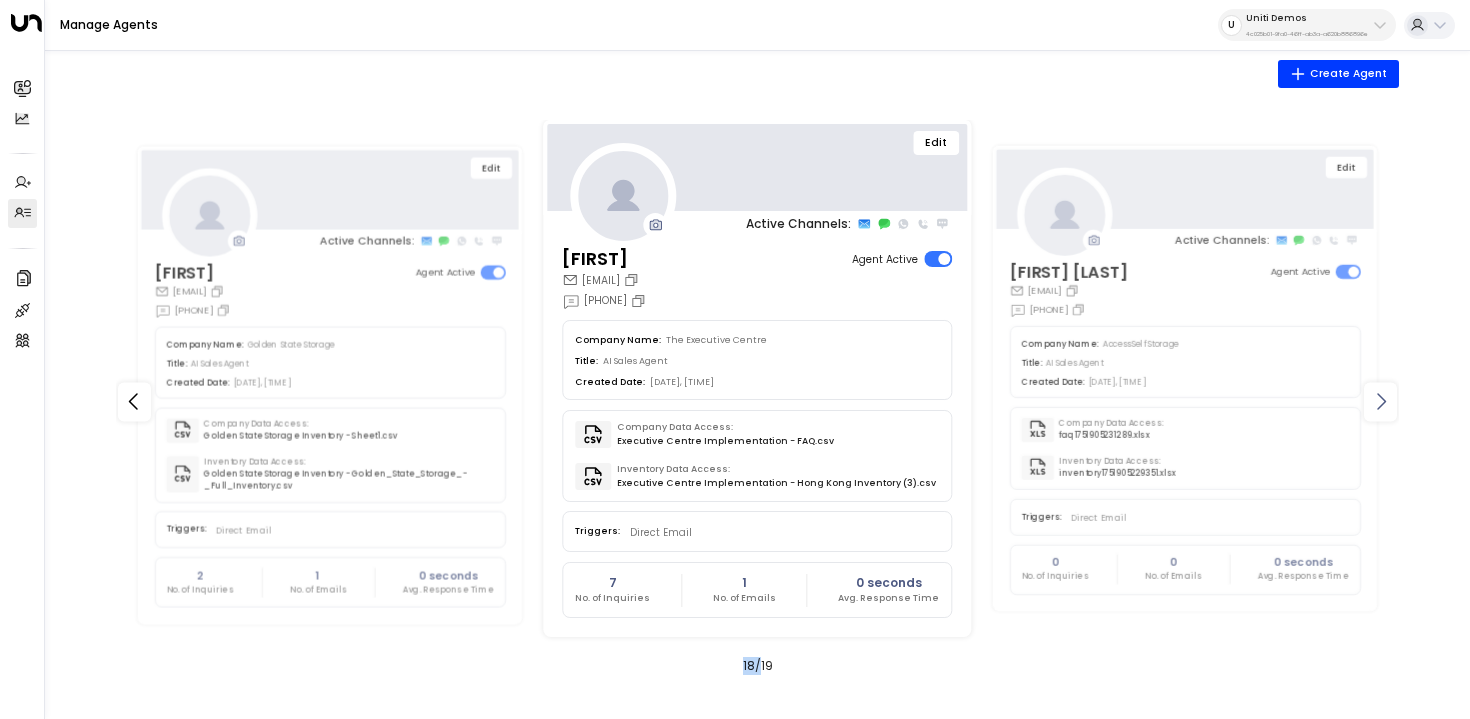 click at bounding box center [1381, 402] 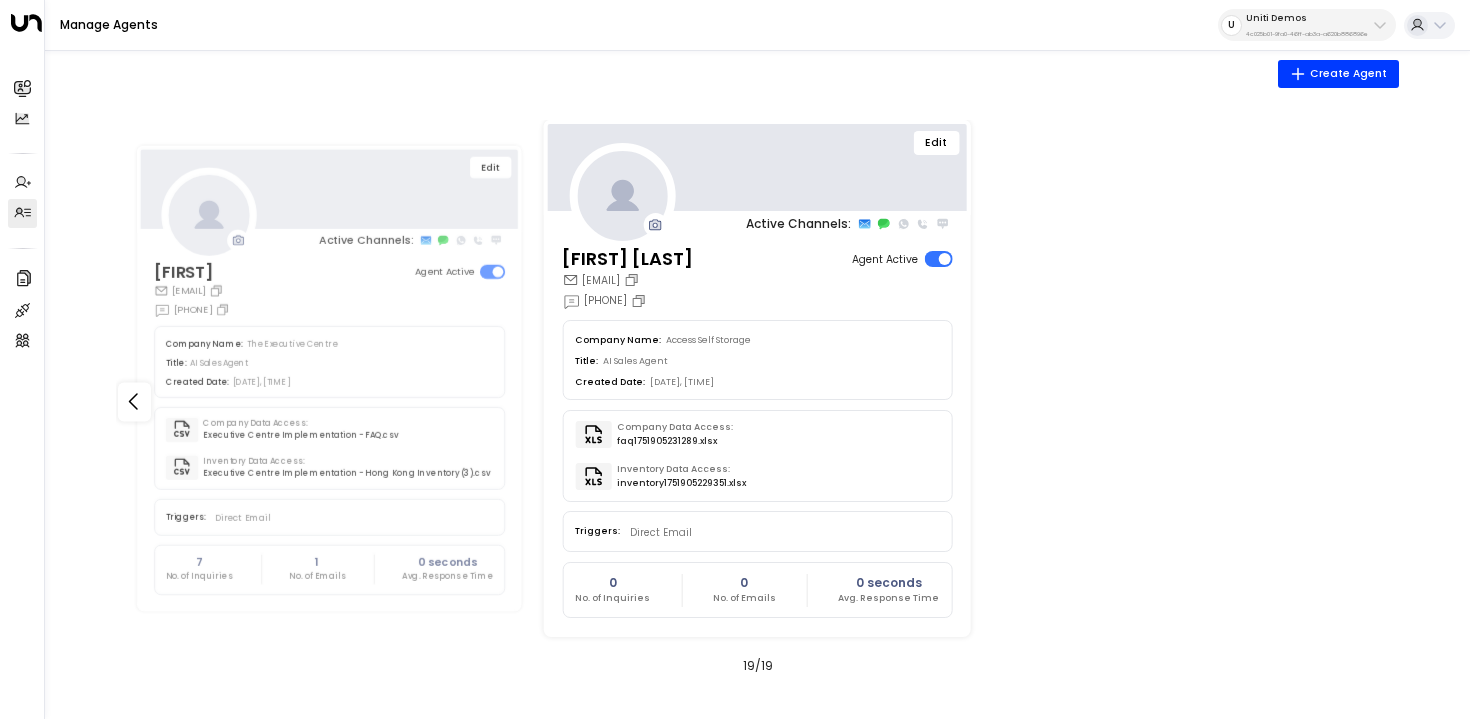 click on "Edit Active Channels: Giselle   giselle.goldenstatestorage@gmail.com +1 (909) 318-1424 Agent Active Company Name: Golden State Storage Title: AI Sales Agent Created Date: 06/30/2025, 11:25 PM Company Data Access: Golden State Storage Inventory - Sheet1.csv Inventory Data Access: Golden State Storage Inventory - Golden_State_Storage_-_Full_Inventory.csv Triggers: Direct Email 2 No. of Inquiries 1 No. of Emails 0 seconds Avg. Response Time Edit Active Channels: Jenny   jenny.executivecentre@gmail.com +85230015779 Agent Active Company Name: The Executive Centre  Title: AI Sales Agent Created Date: 07/01/2025, 11:53 PM Company Data Access: Executive Centre Implementation - FAQ.csv Inventory Data Access: Executive Centre Implementation - Hong Kong Inventory (3).csv Triggers: Direct Email 7 No. of Inquiries 1 No. of Emails 0 seconds Avg. Response Time Edit Active Channels: Laura Chambers   laura.accessstorage@gmail.com +447882961342 Agent Active Company Name: Access Self Storage Title: AI Sales Agent Created Date:" at bounding box center [757, 402] 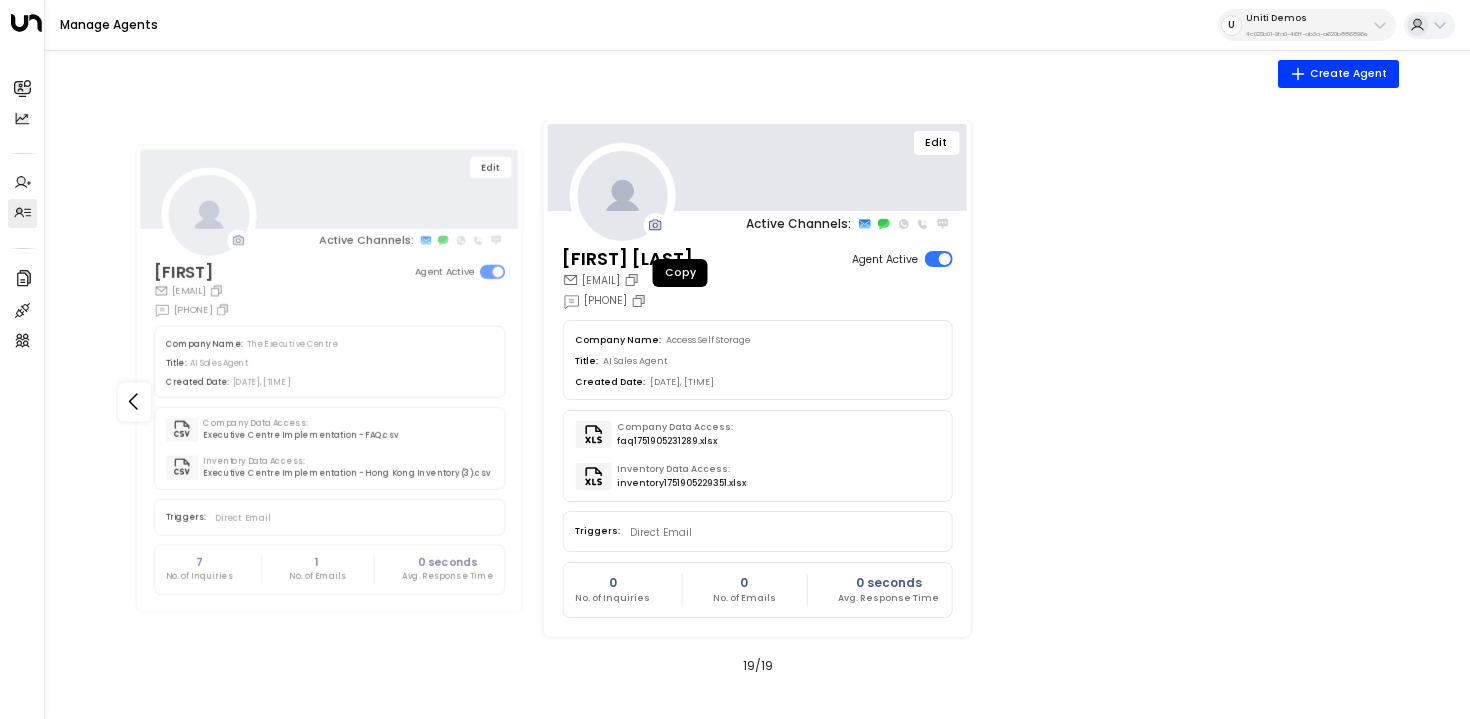 click at bounding box center (641, 301) 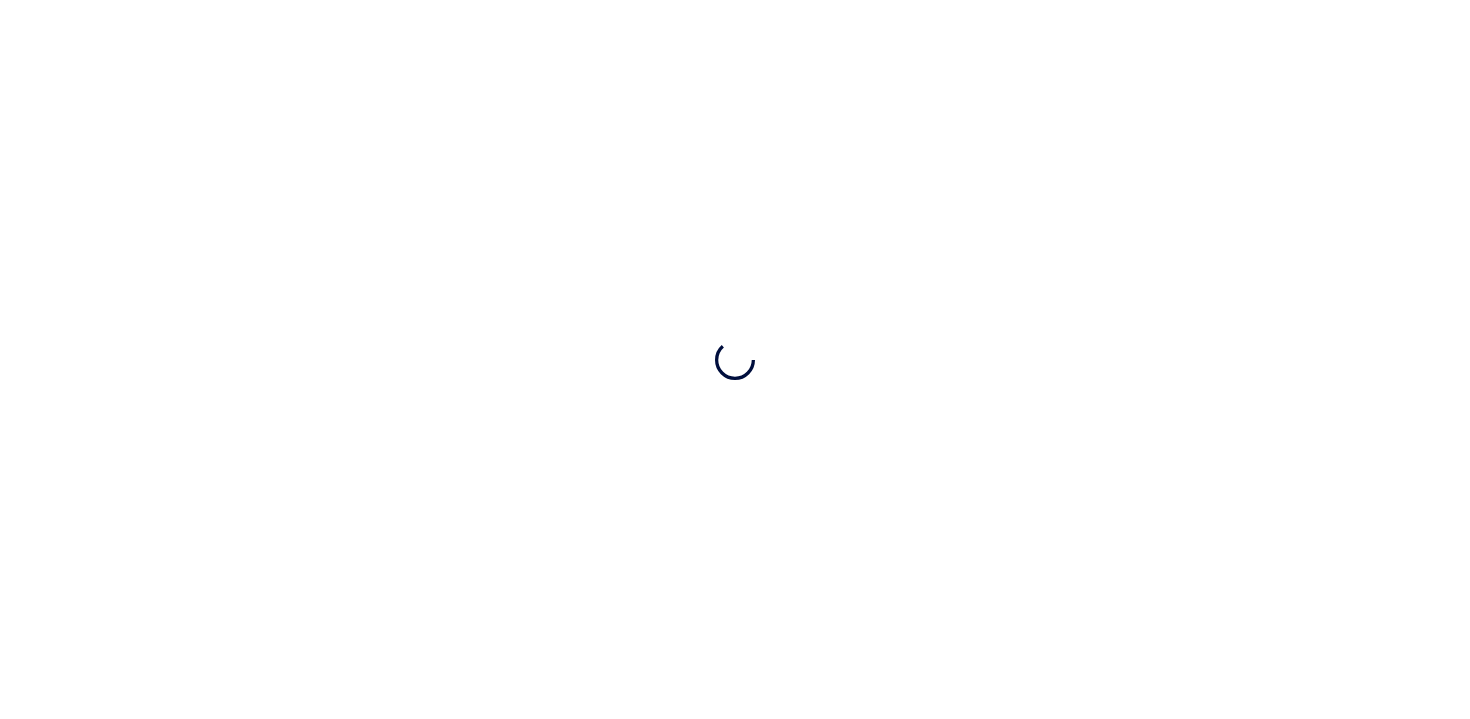 scroll, scrollTop: 0, scrollLeft: 0, axis: both 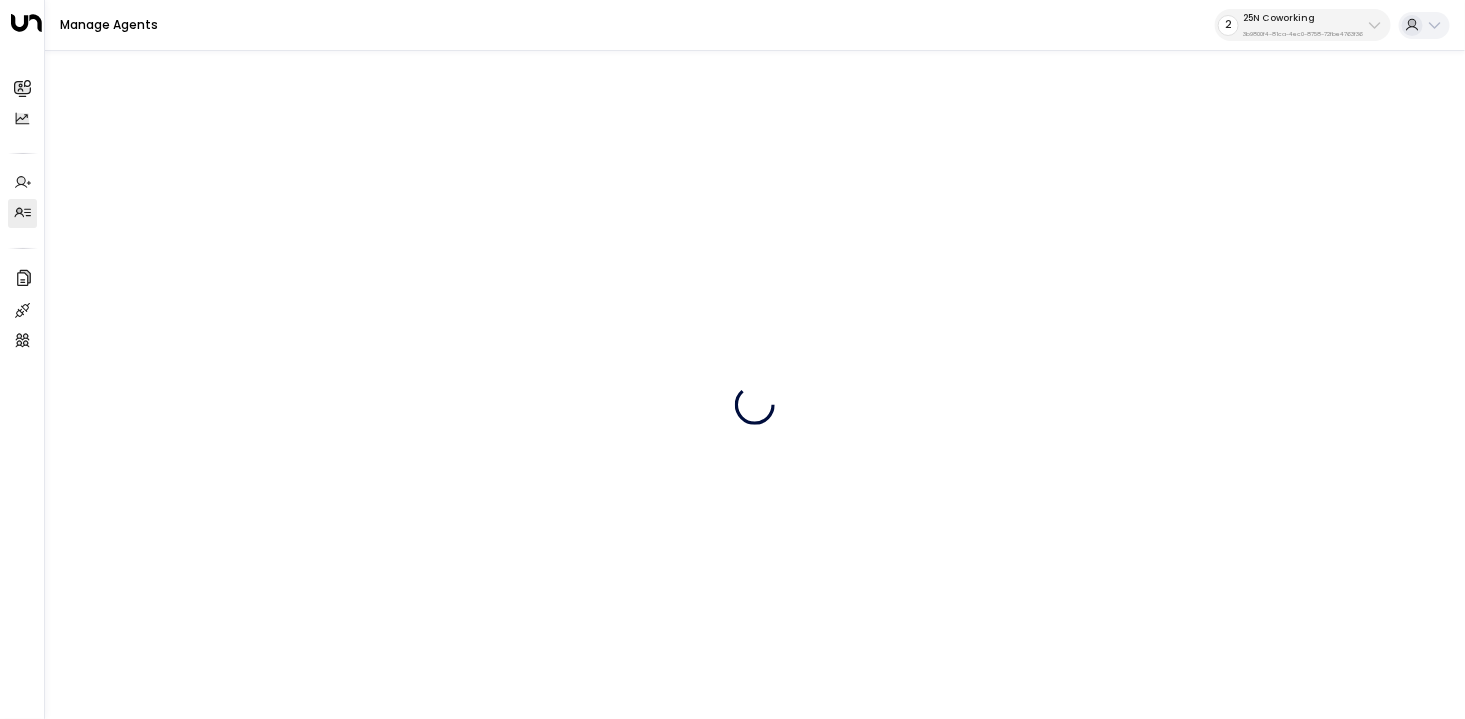 click on "25N Coworking" at bounding box center (1303, 18) 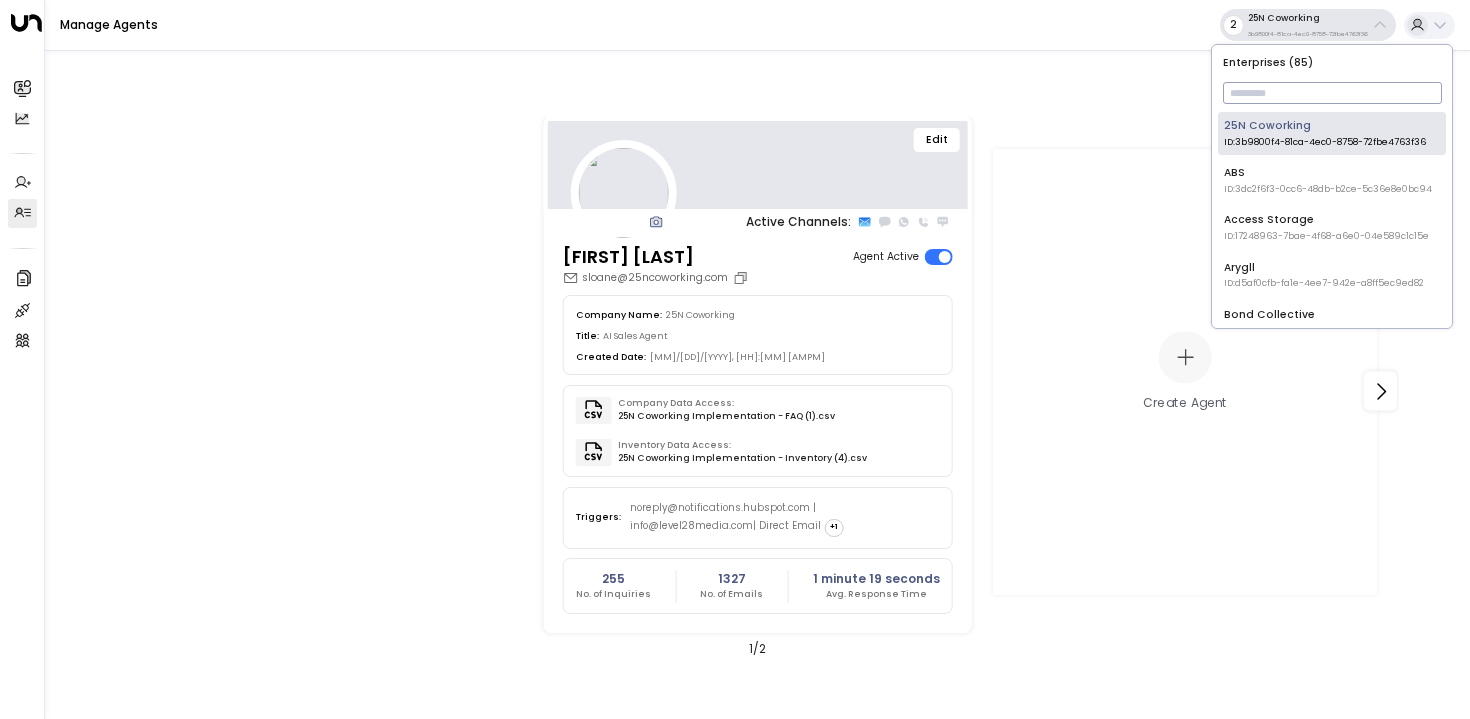 click at bounding box center [1332, 93] 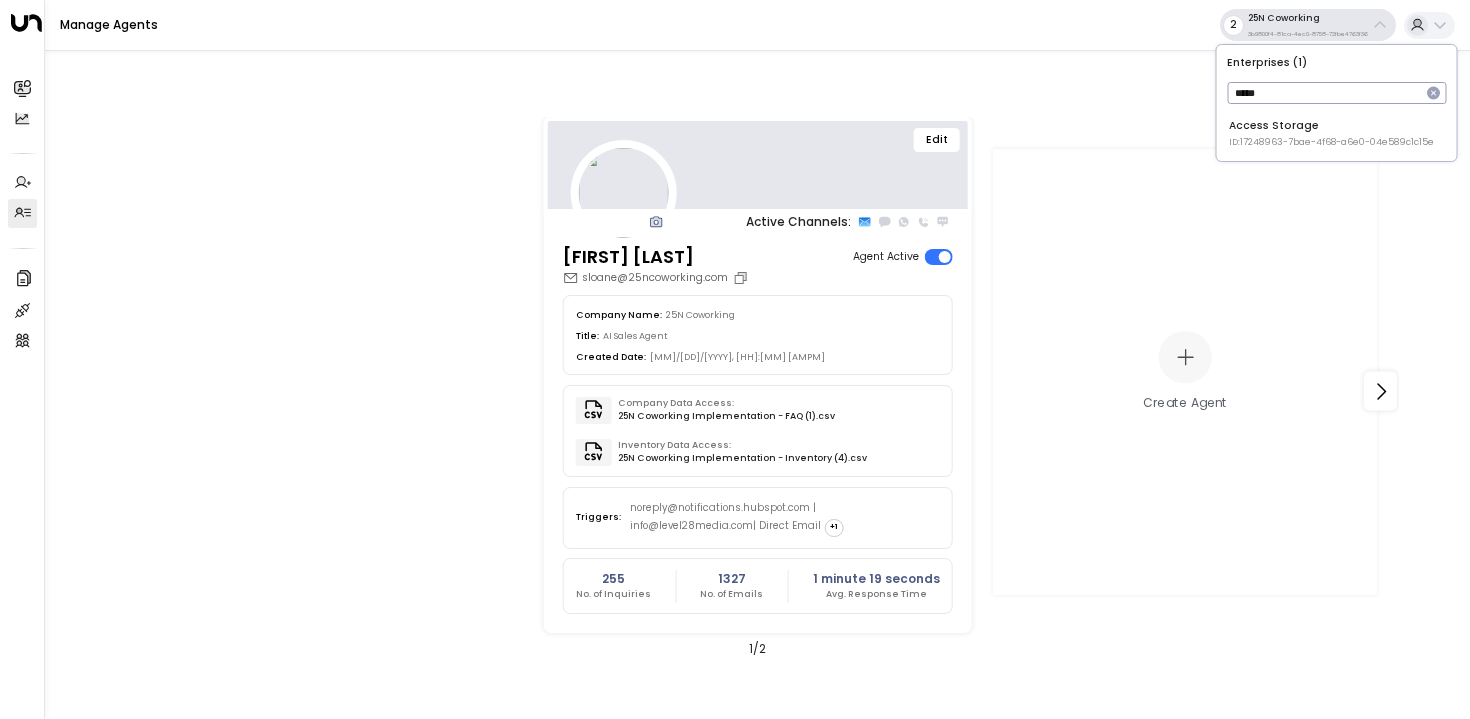 type on "*****" 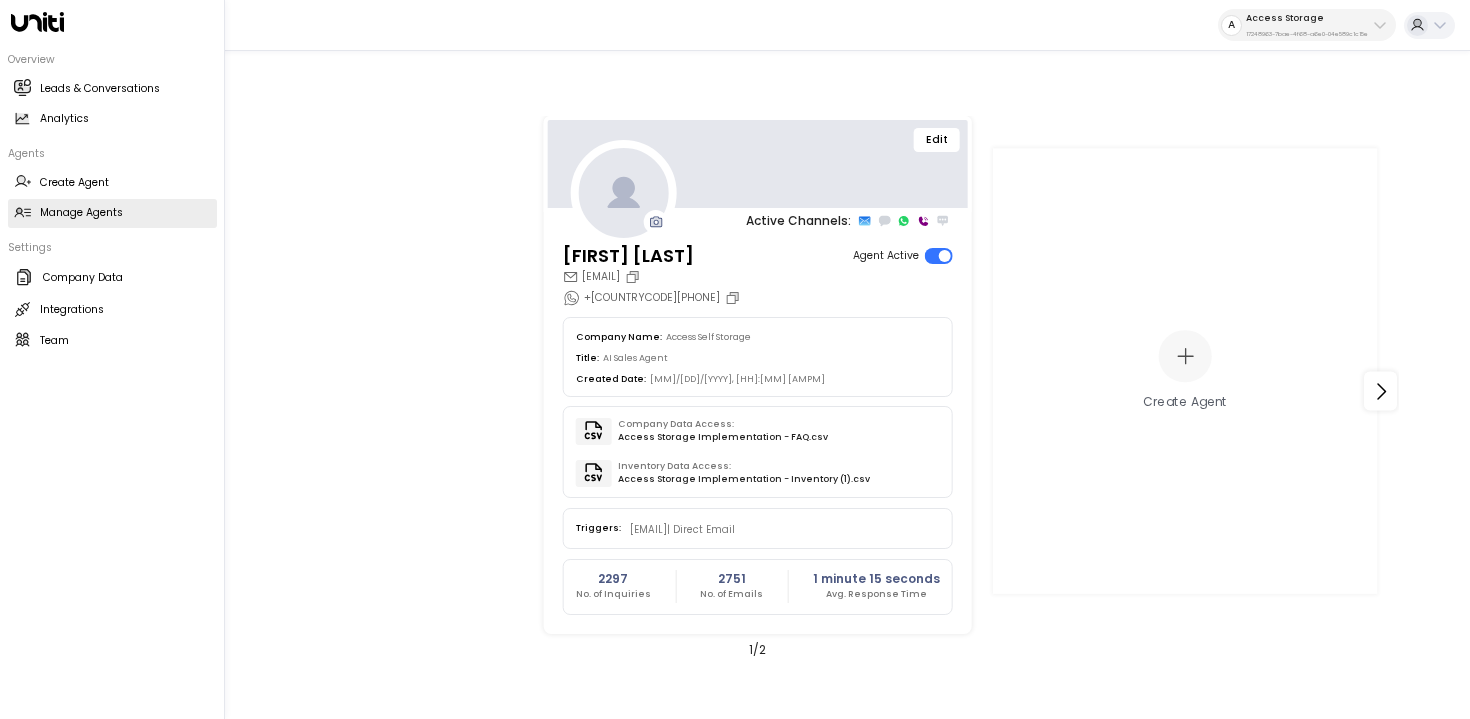 click on "Manage Agents Manage Agents" at bounding box center [112, 213] 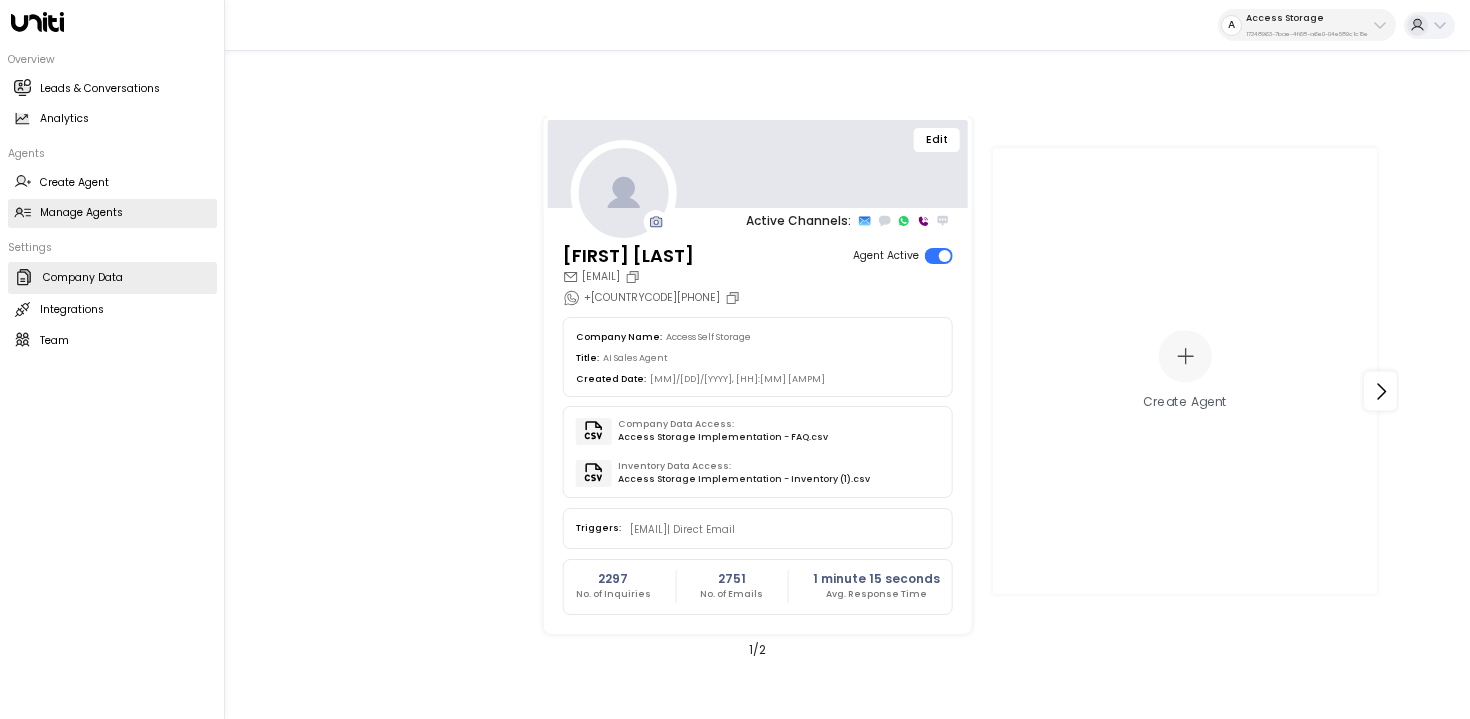 click at bounding box center [24, 277] 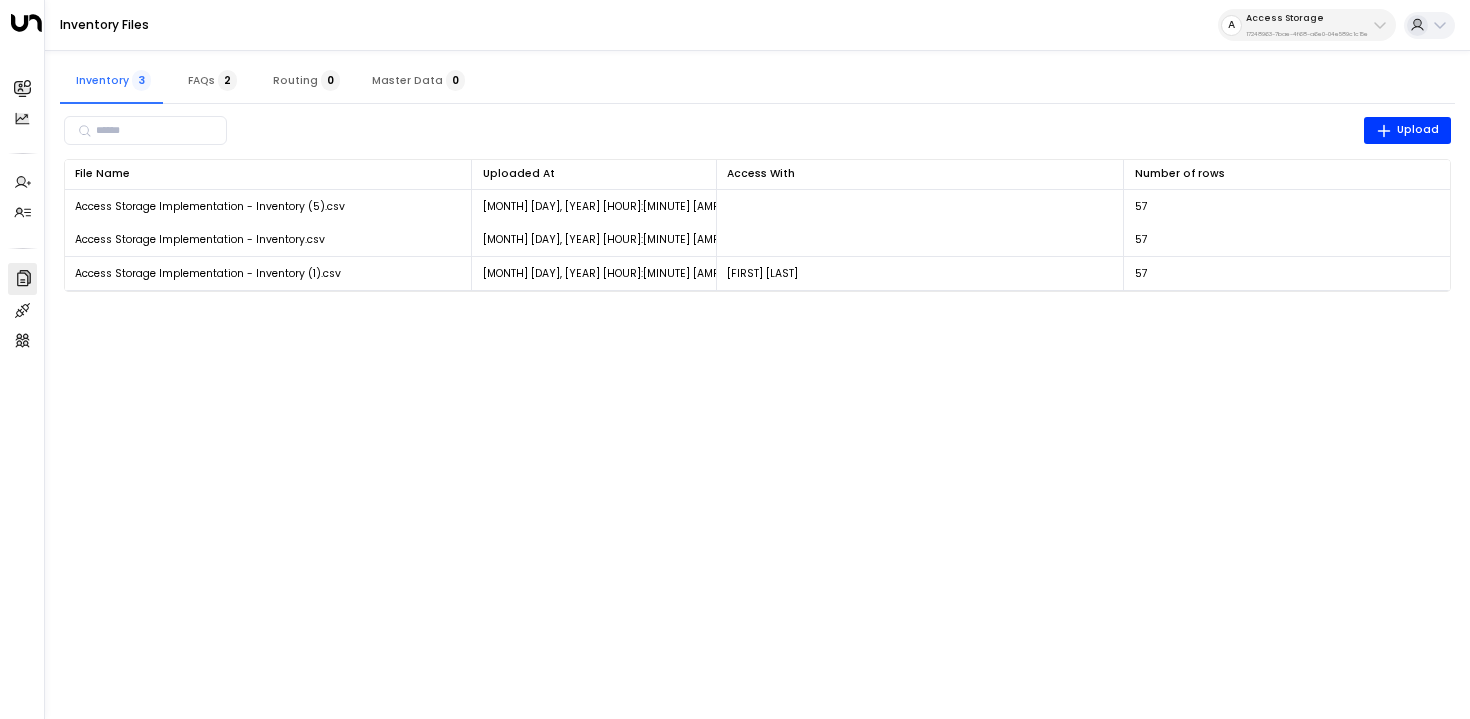 click on "FAQs   2" at bounding box center [212, 80] 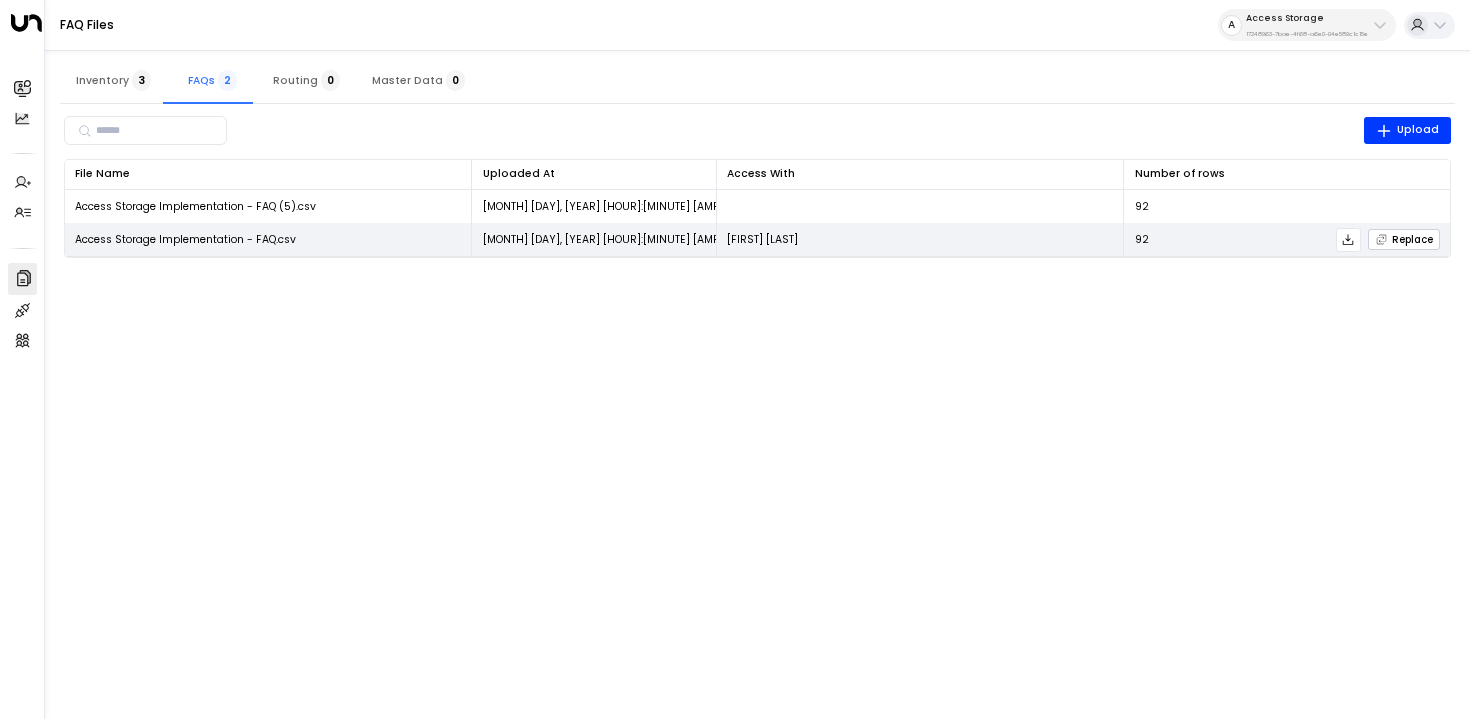 click on "Replace" at bounding box center [1404, 239] 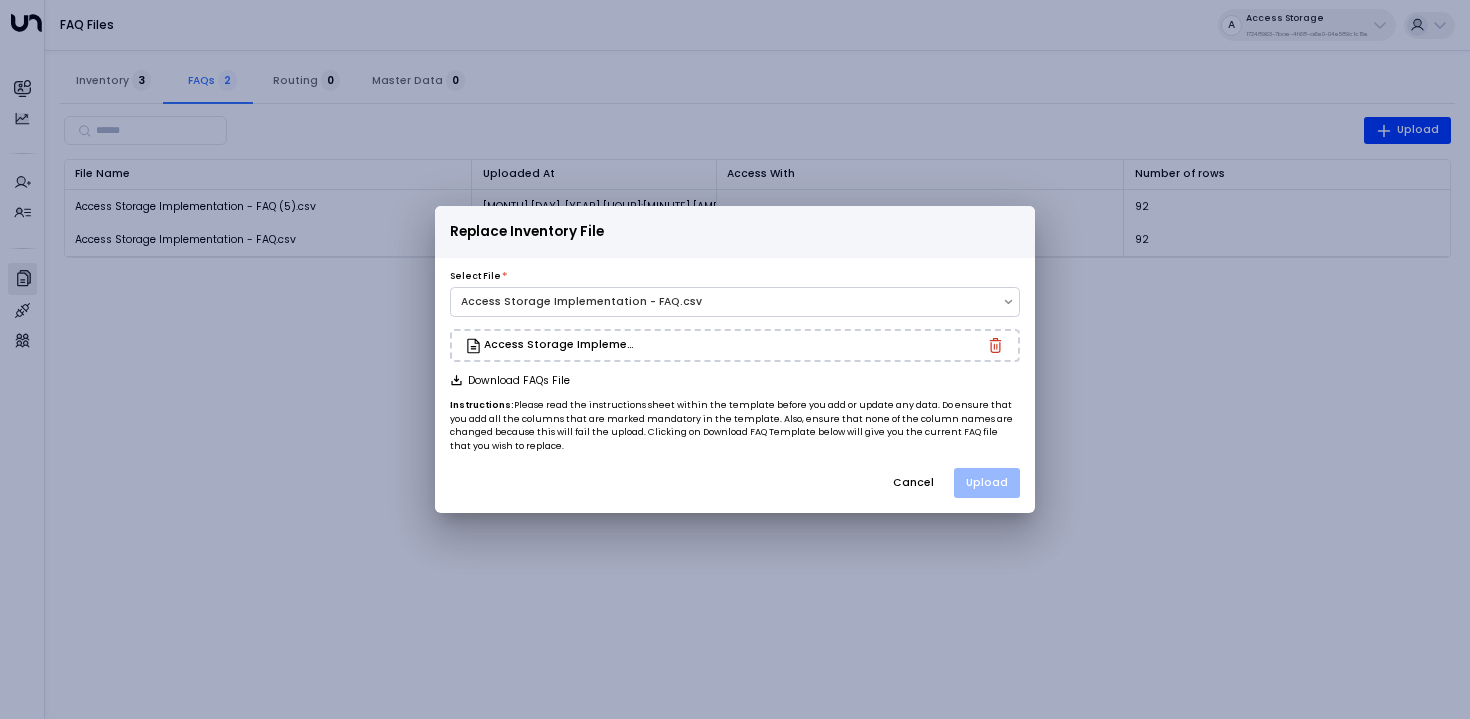 click on "Upload" at bounding box center (987, 483) 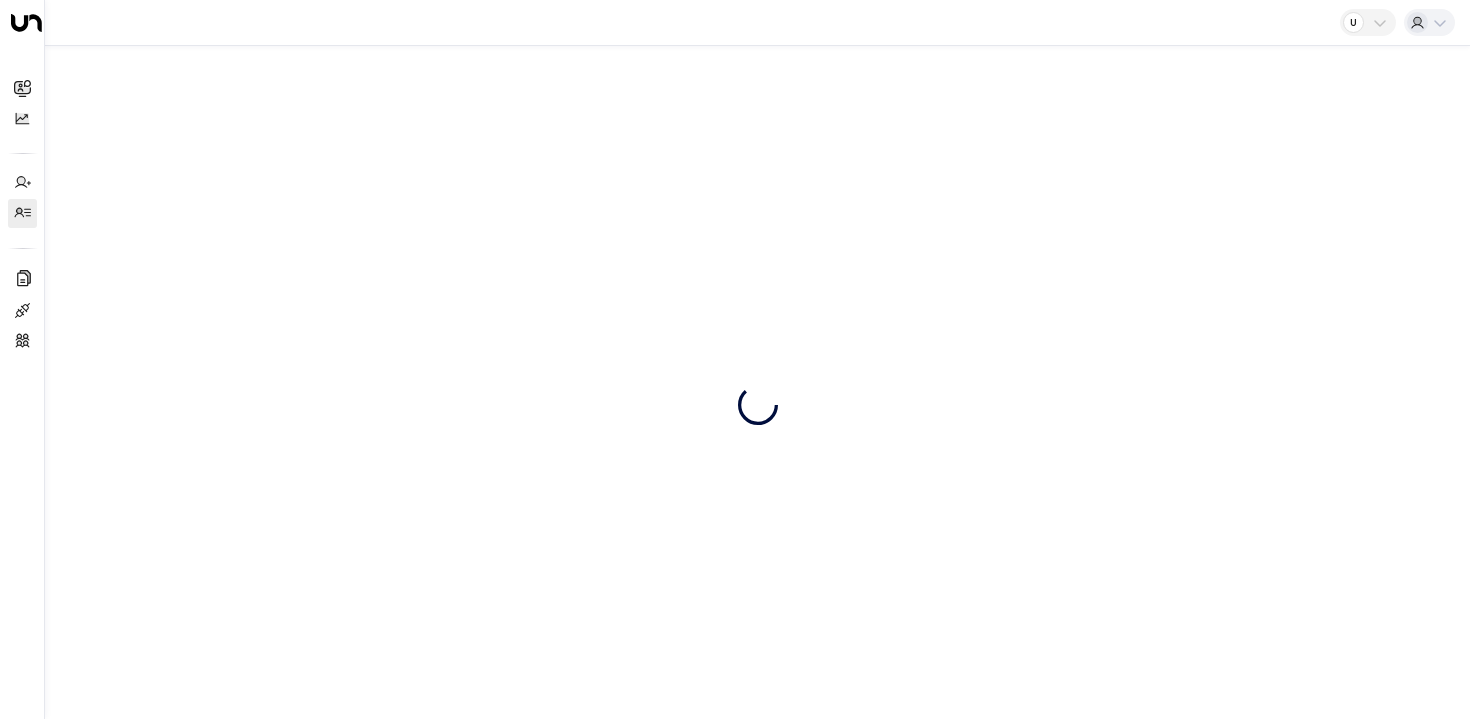 scroll, scrollTop: 0, scrollLeft: 0, axis: both 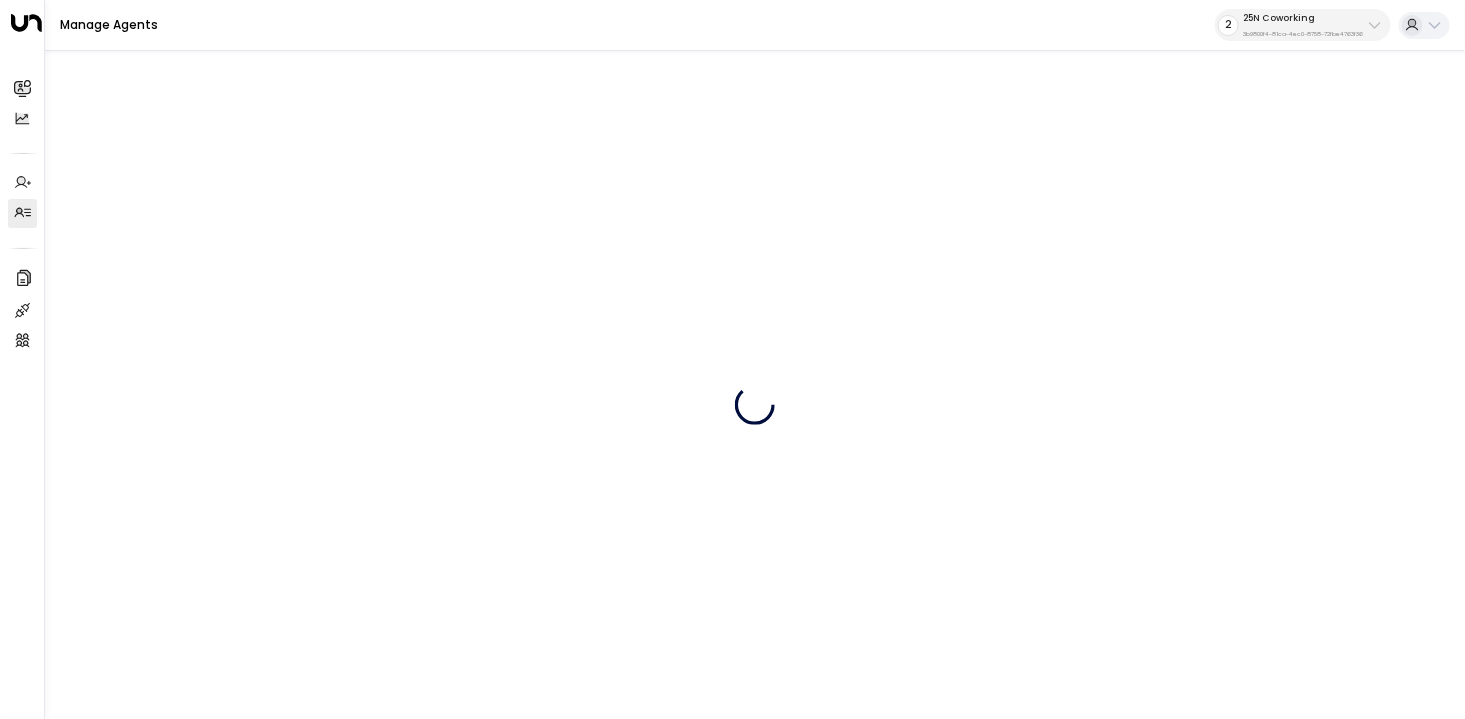 click on "3b9800f4-81ca-4ec0-8758-72fbe4763f36" at bounding box center [1303, 34] 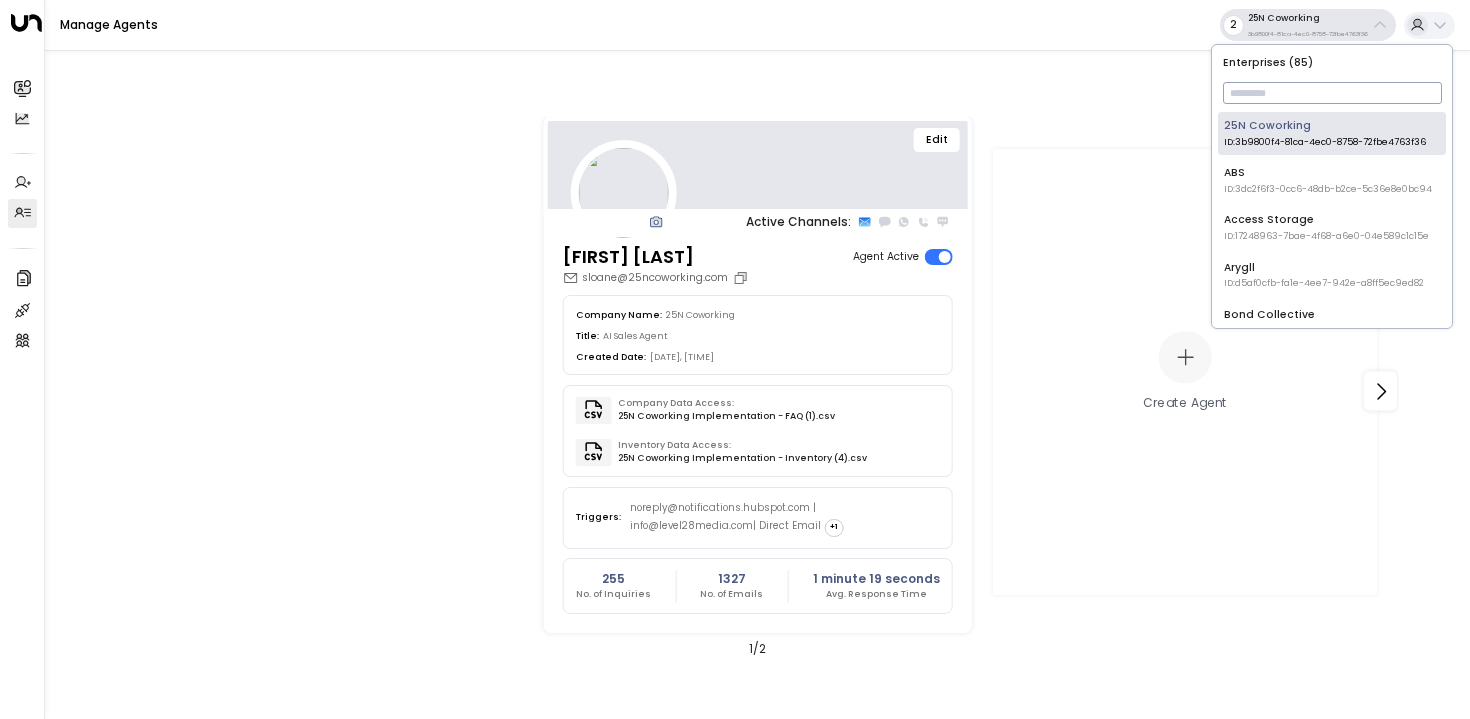 click at bounding box center [1332, 93] 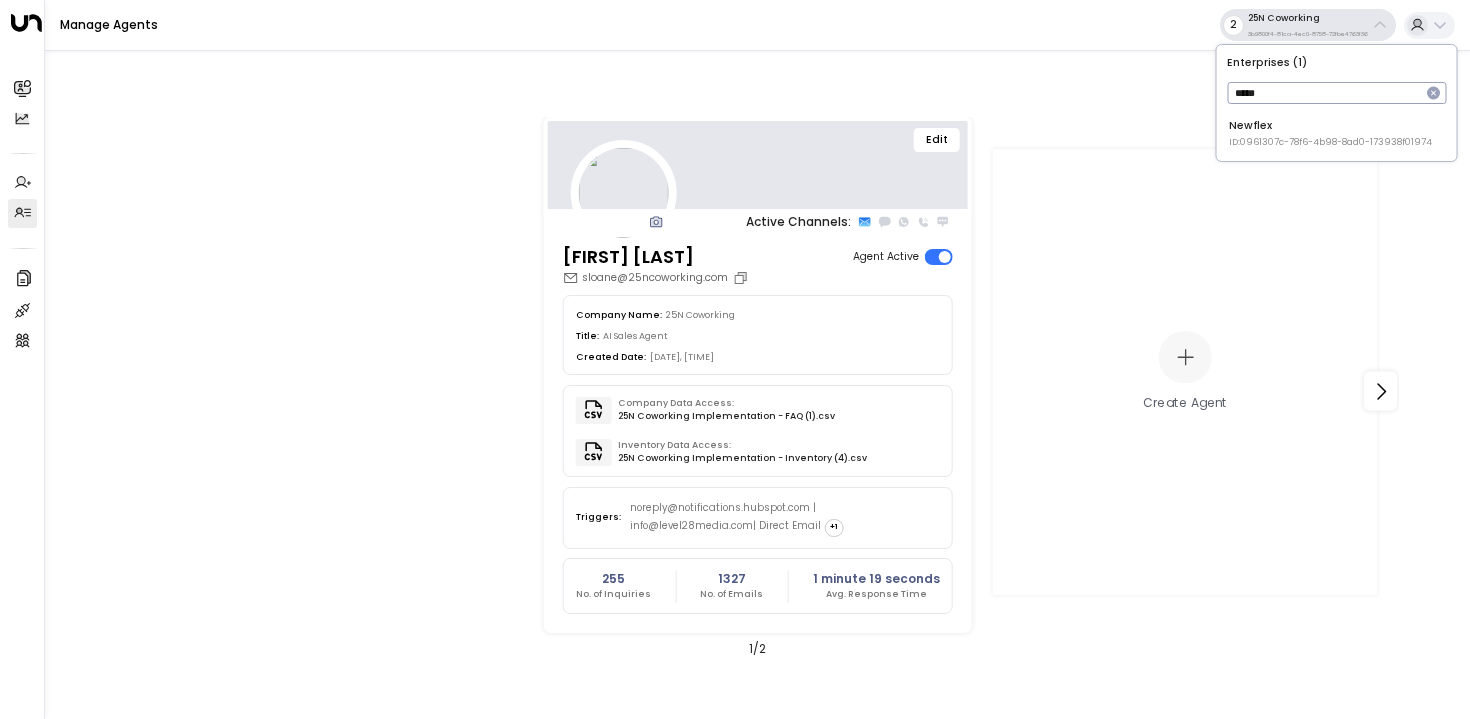 type on "*****" 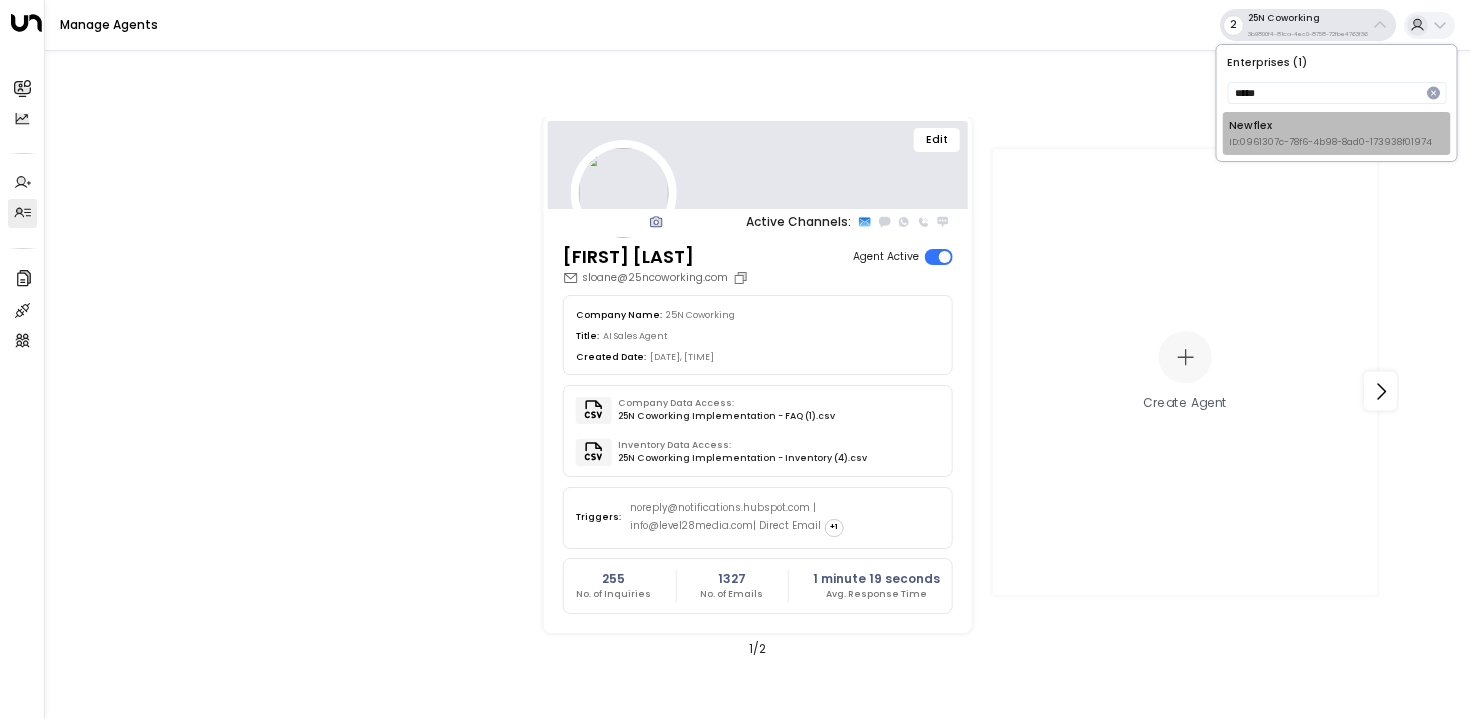 click on "ID:  0961307c-78f6-4b98-8ad0-173938f01974" at bounding box center (1330, 143) 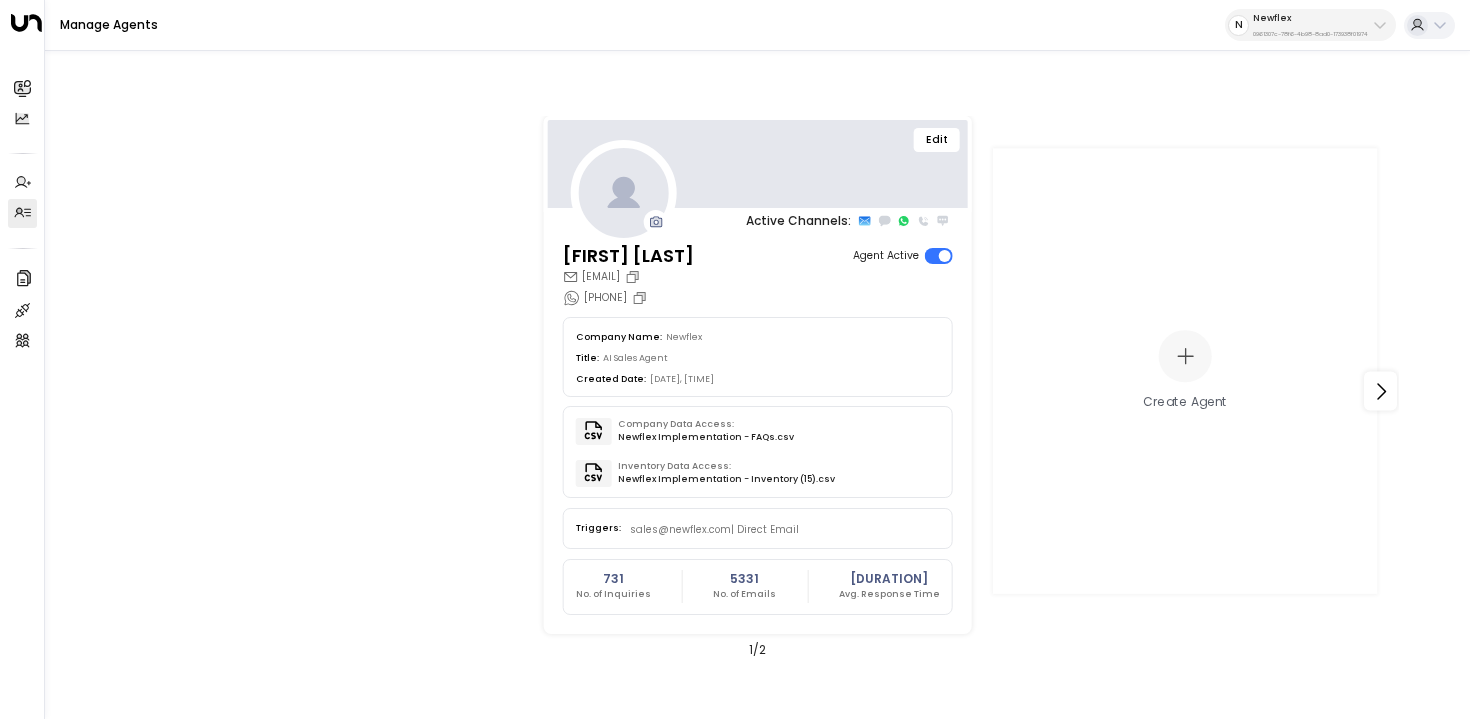 click on "Edit" at bounding box center (937, 140) 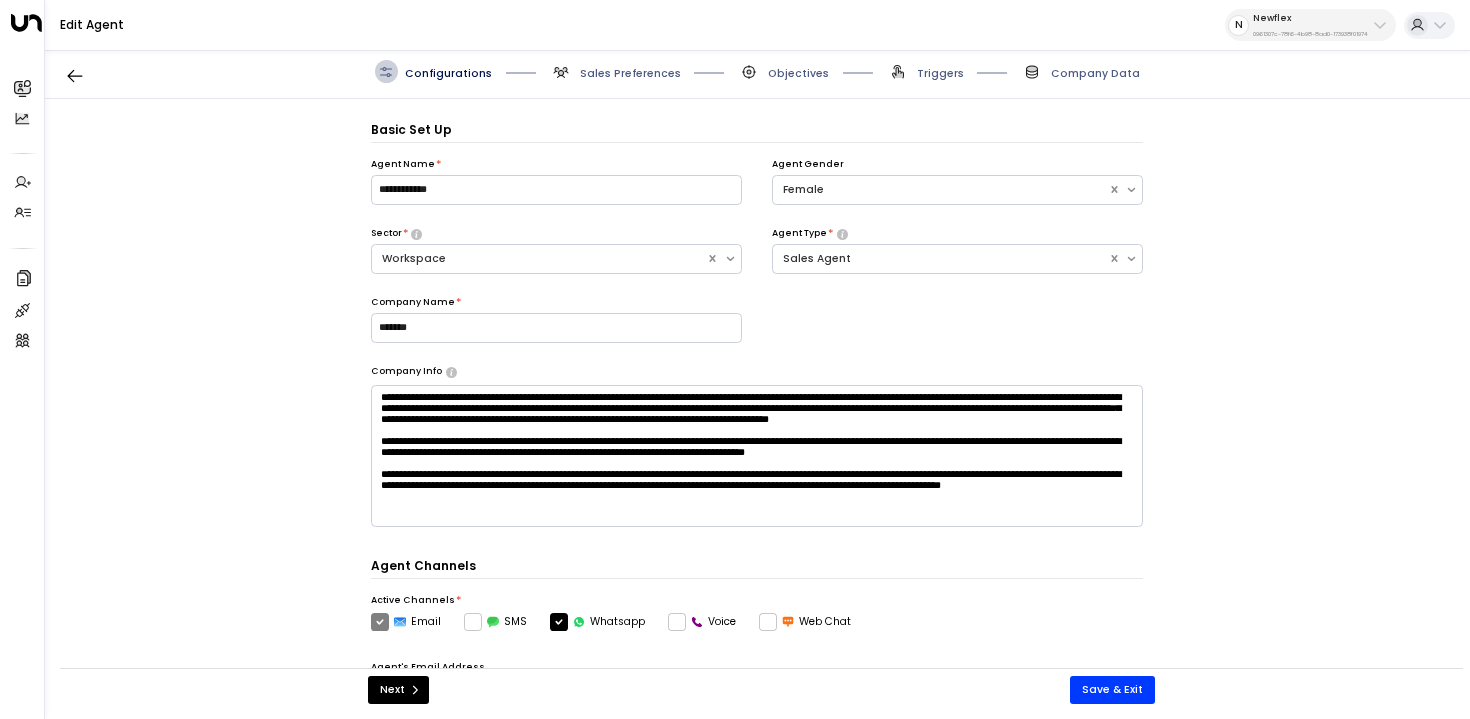 scroll, scrollTop: 22, scrollLeft: 0, axis: vertical 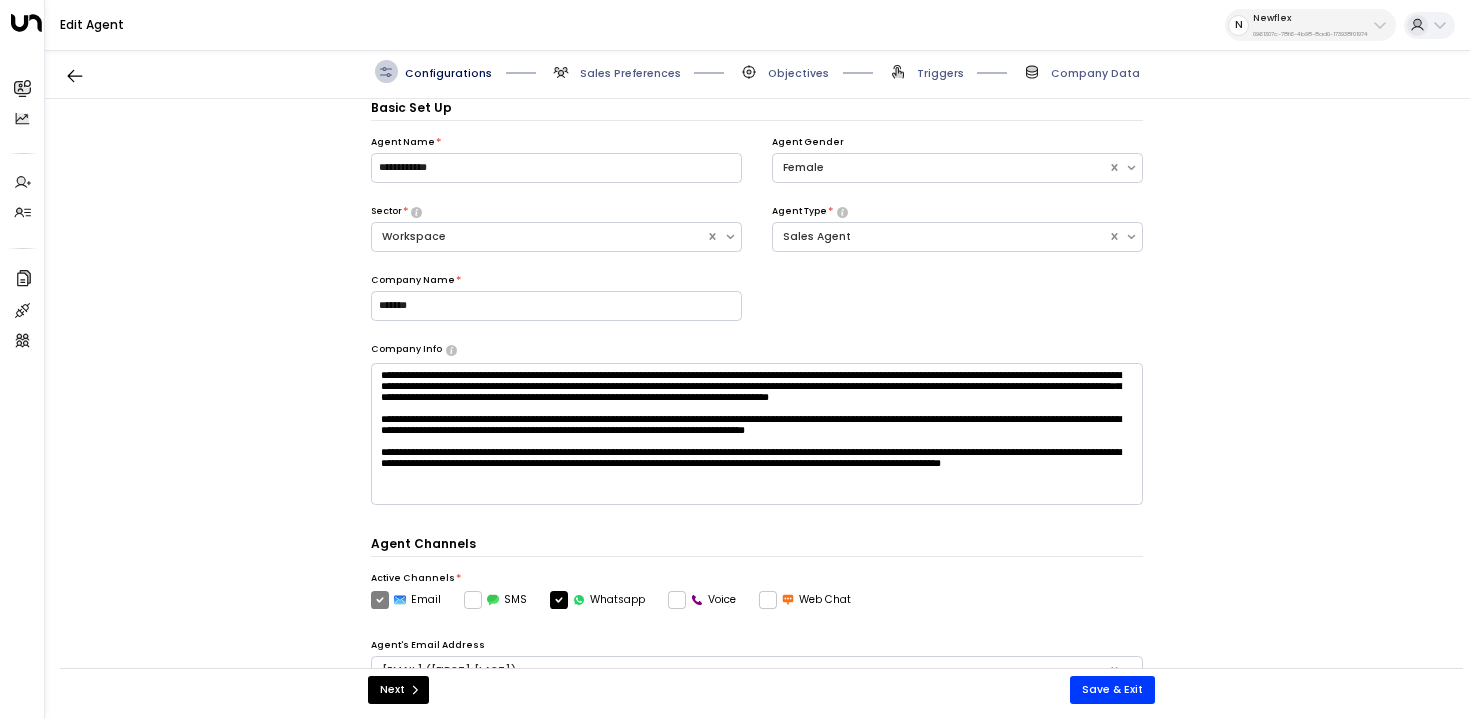 click on "Sales Preferences" at bounding box center [630, 73] 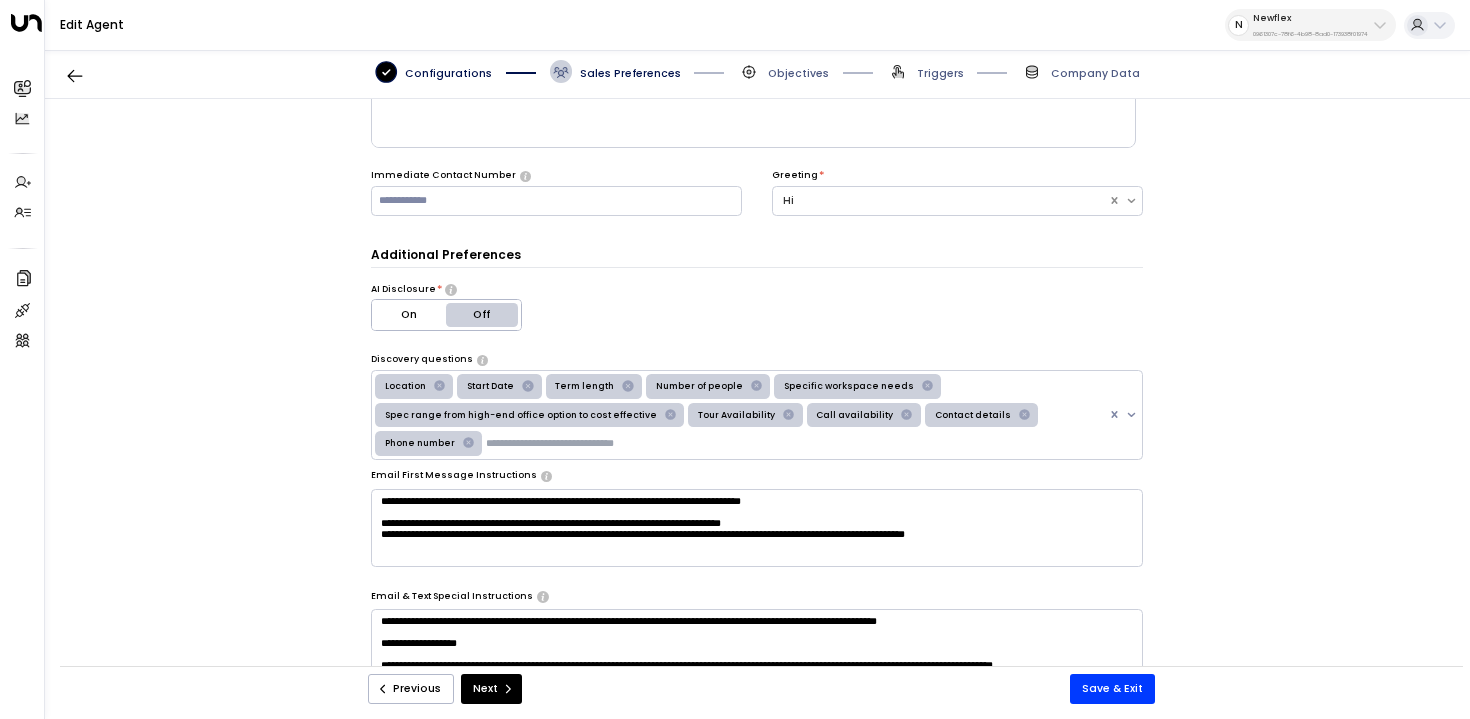 scroll, scrollTop: 441, scrollLeft: 0, axis: vertical 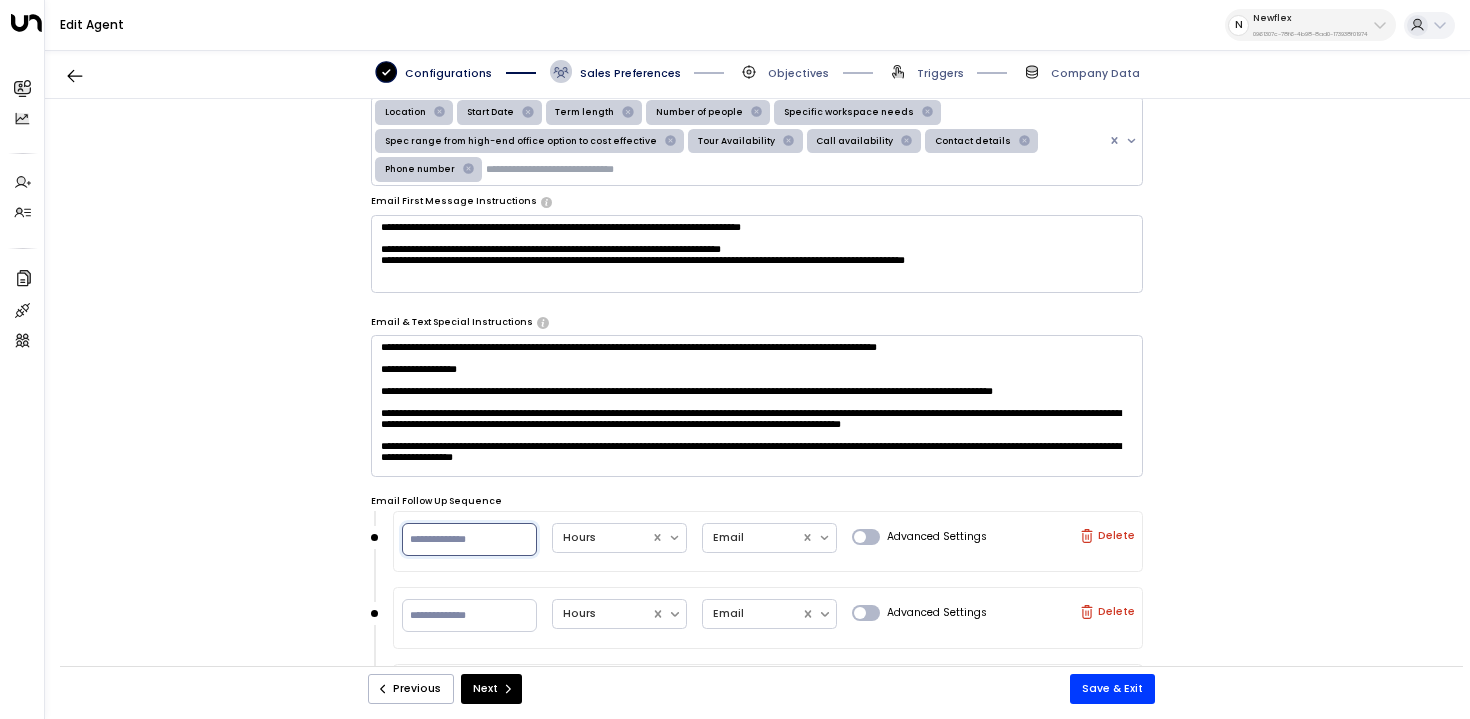 click on "*" at bounding box center [469, 538] 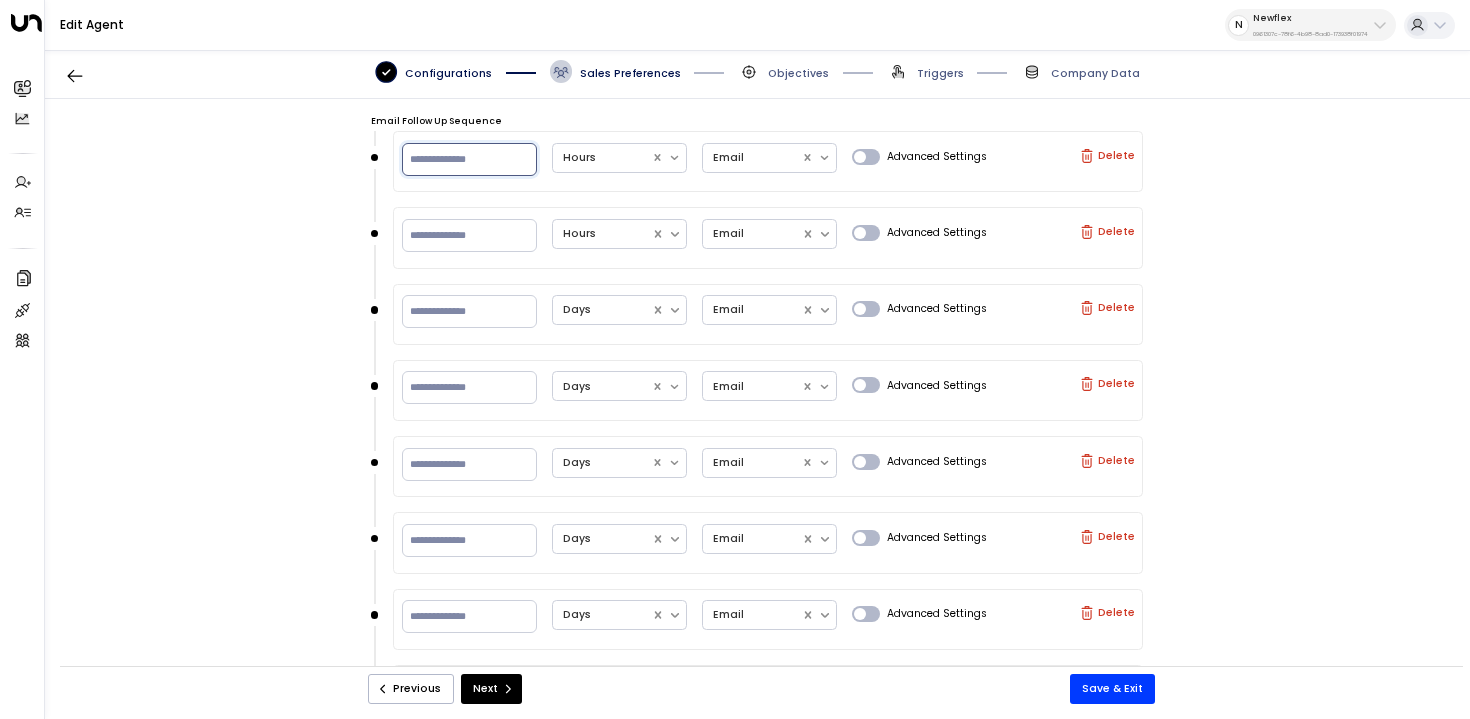 scroll, scrollTop: 1584, scrollLeft: 0, axis: vertical 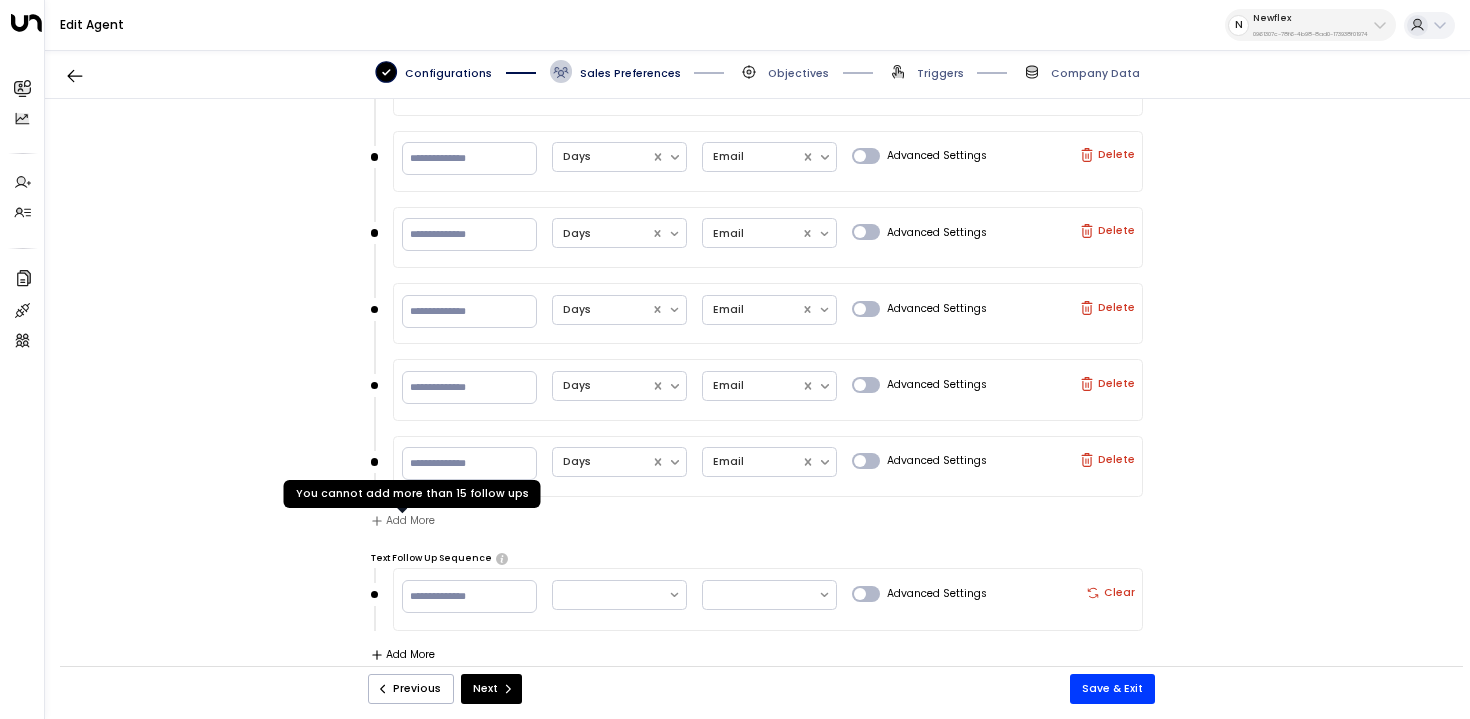 click on "You cannot add more than 15 follow ups" at bounding box center (412, 493) 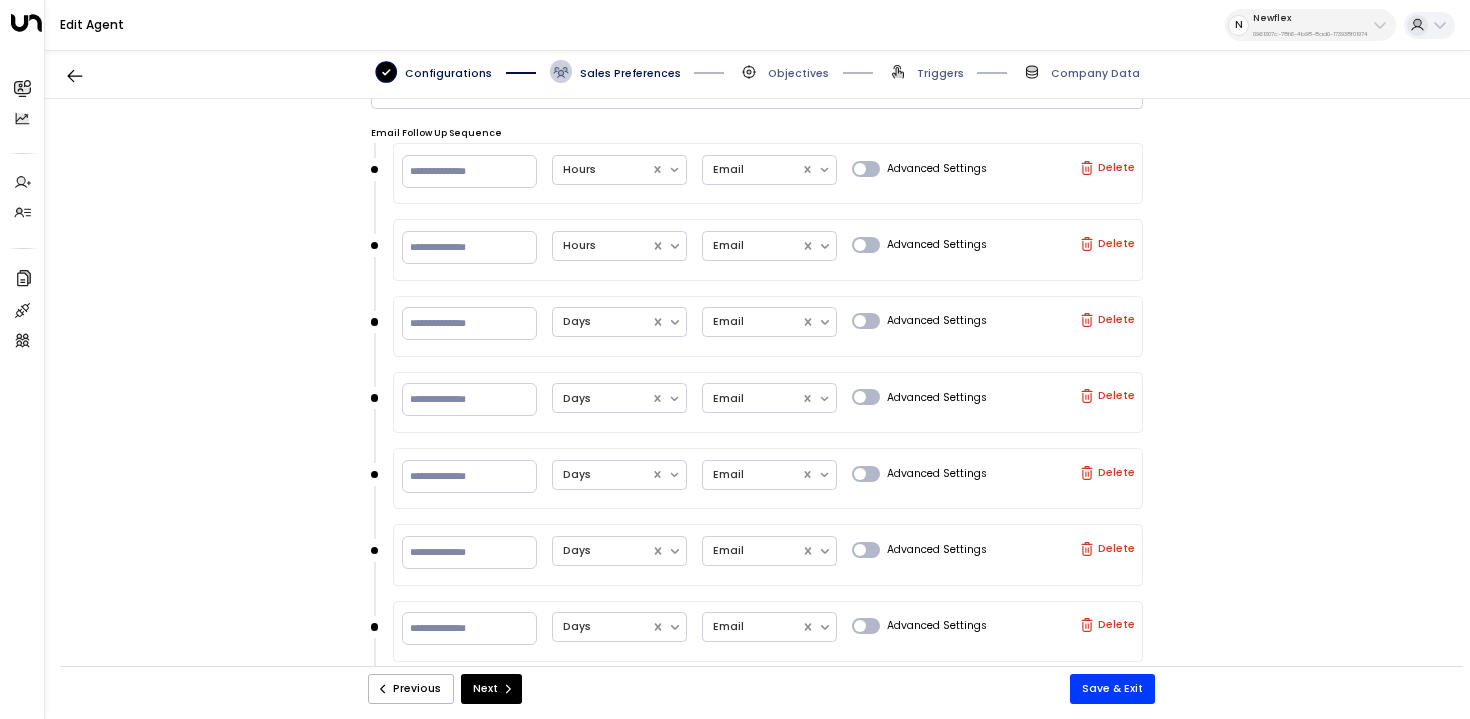 scroll, scrollTop: 812, scrollLeft: 0, axis: vertical 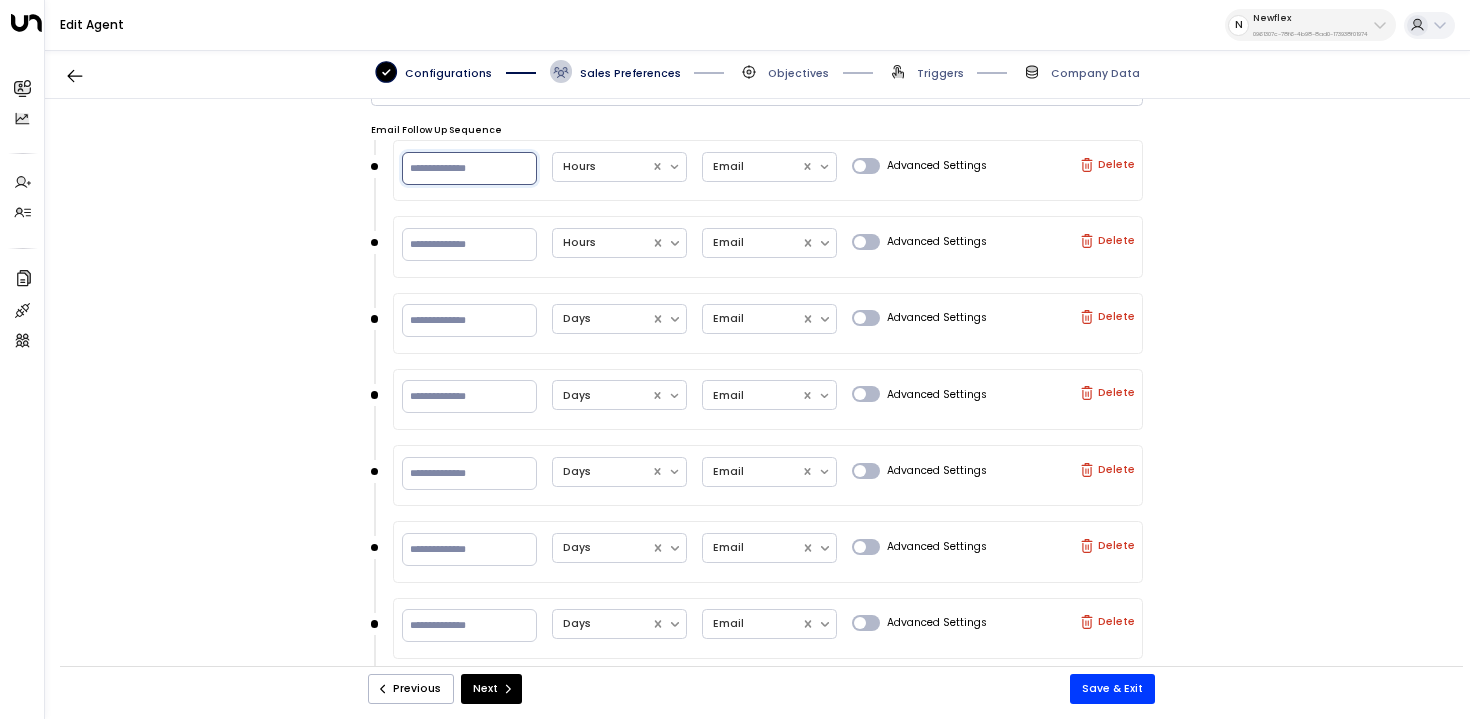 click on "*" at bounding box center [469, 168] 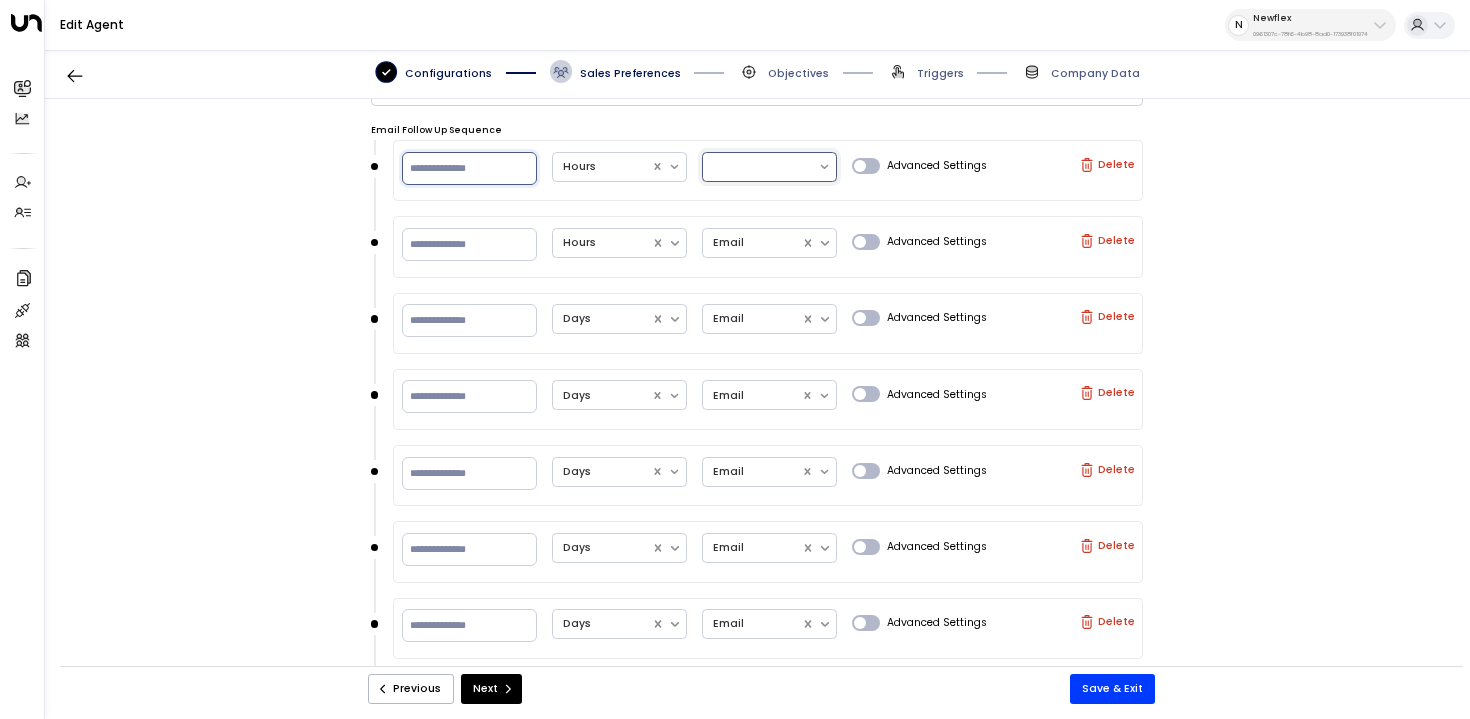 click on "*" at bounding box center (469, 168) 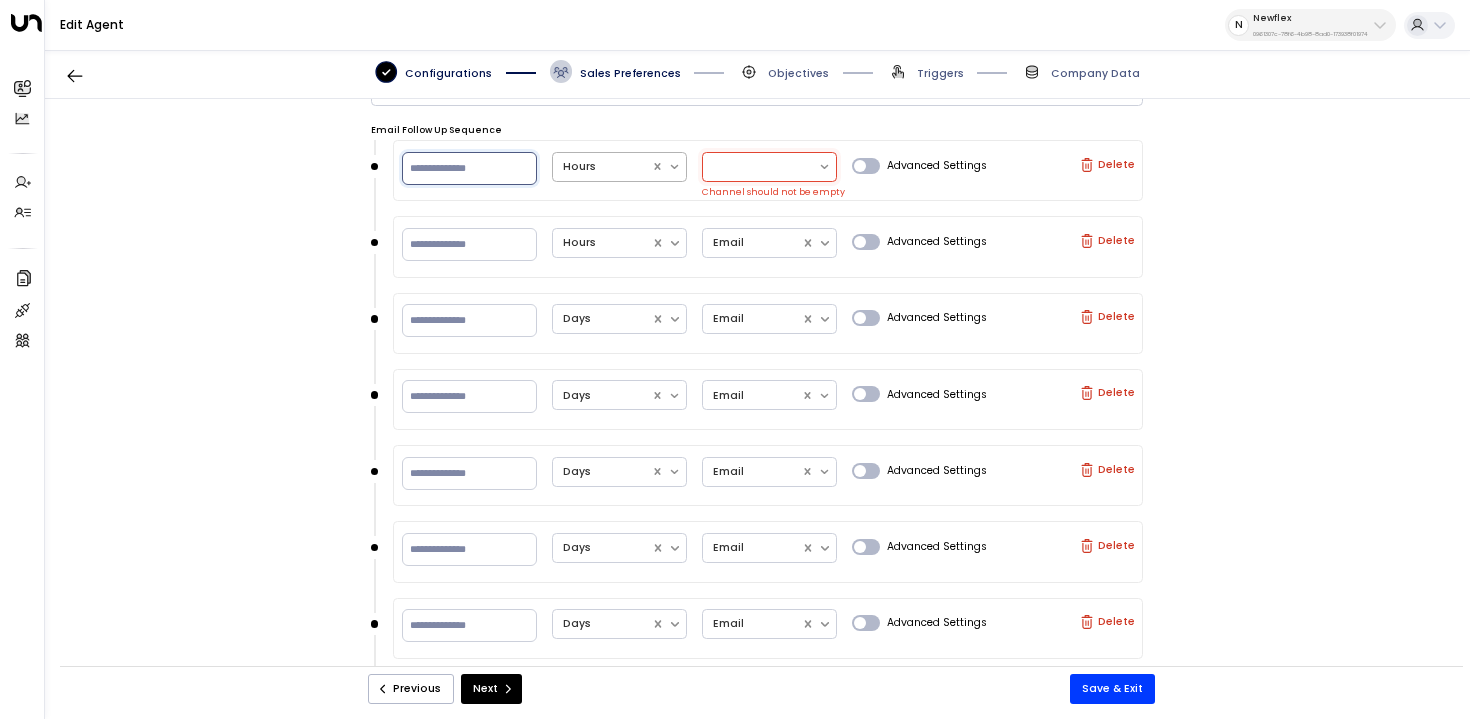 type on "*" 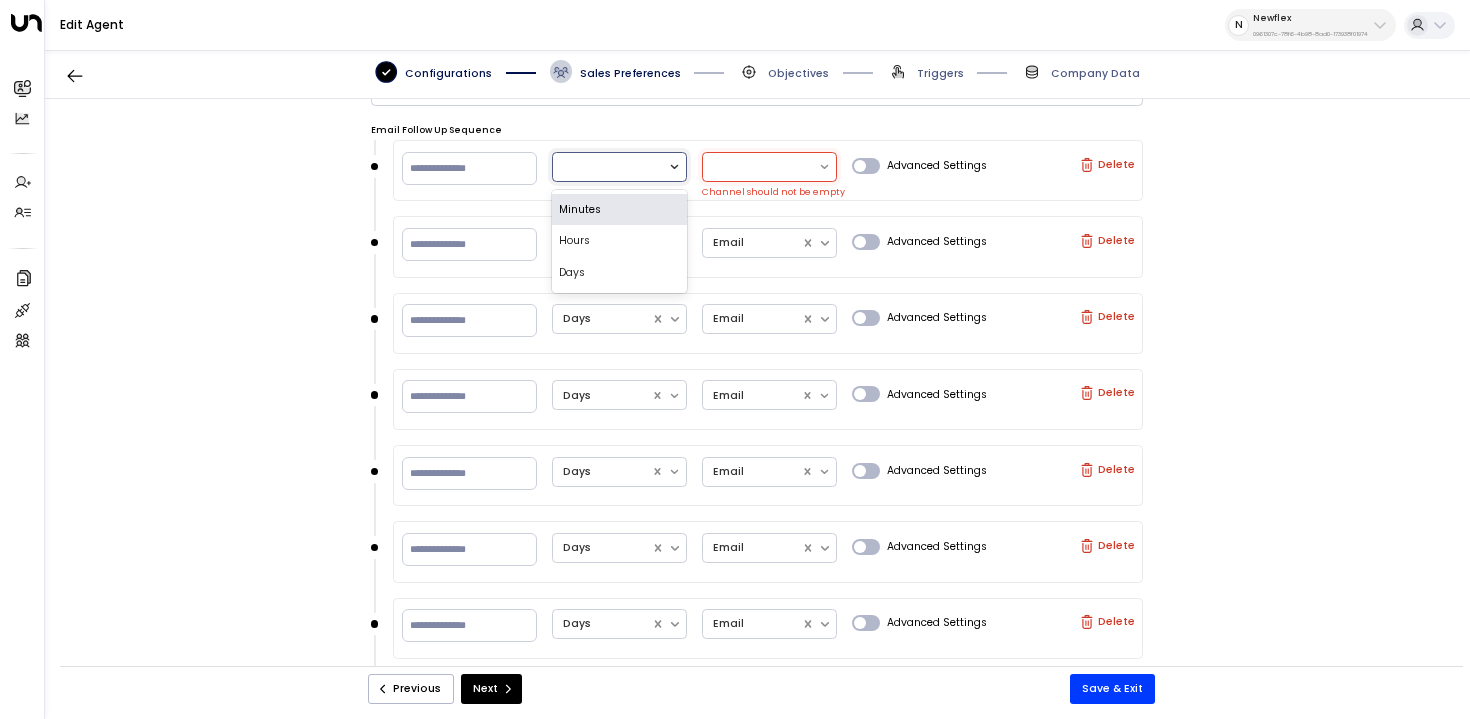 click at bounding box center (676, 166) 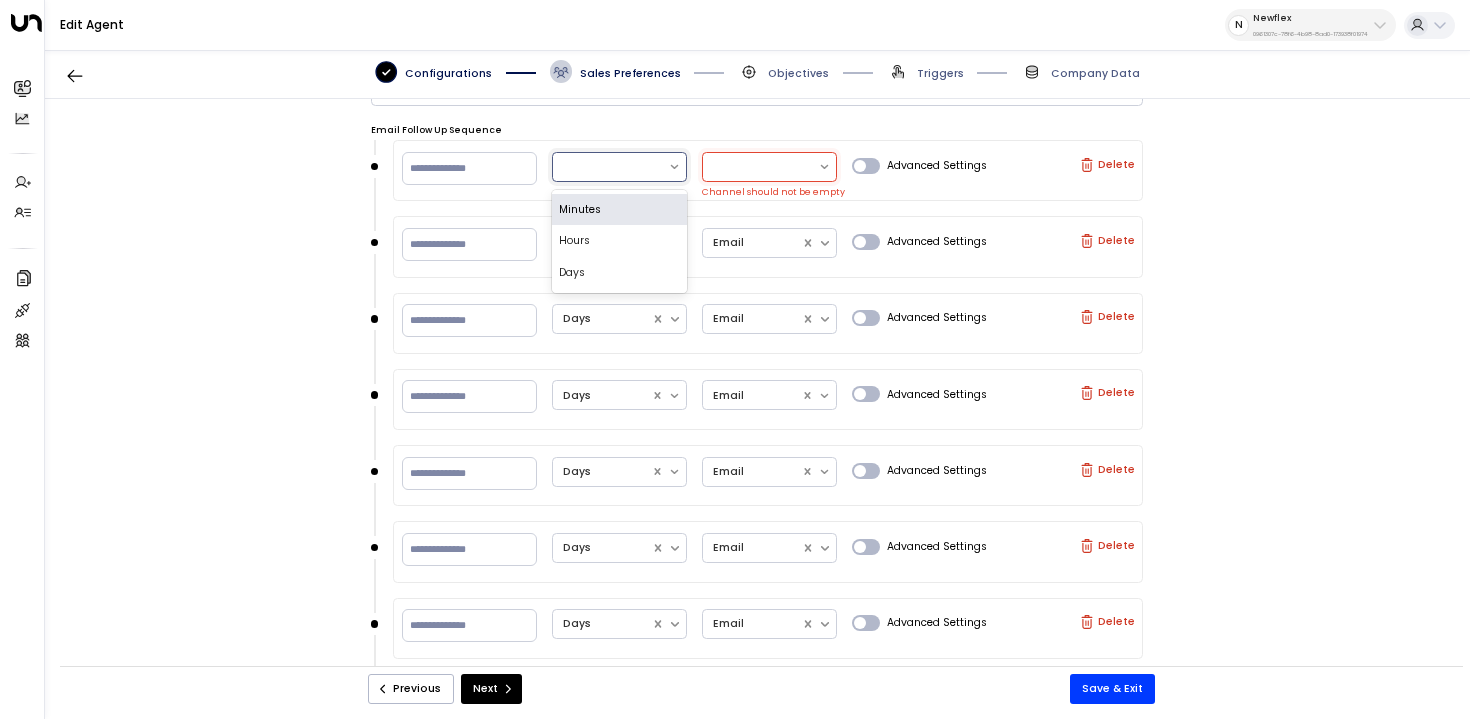 click on "Minutes" at bounding box center [619, 210] 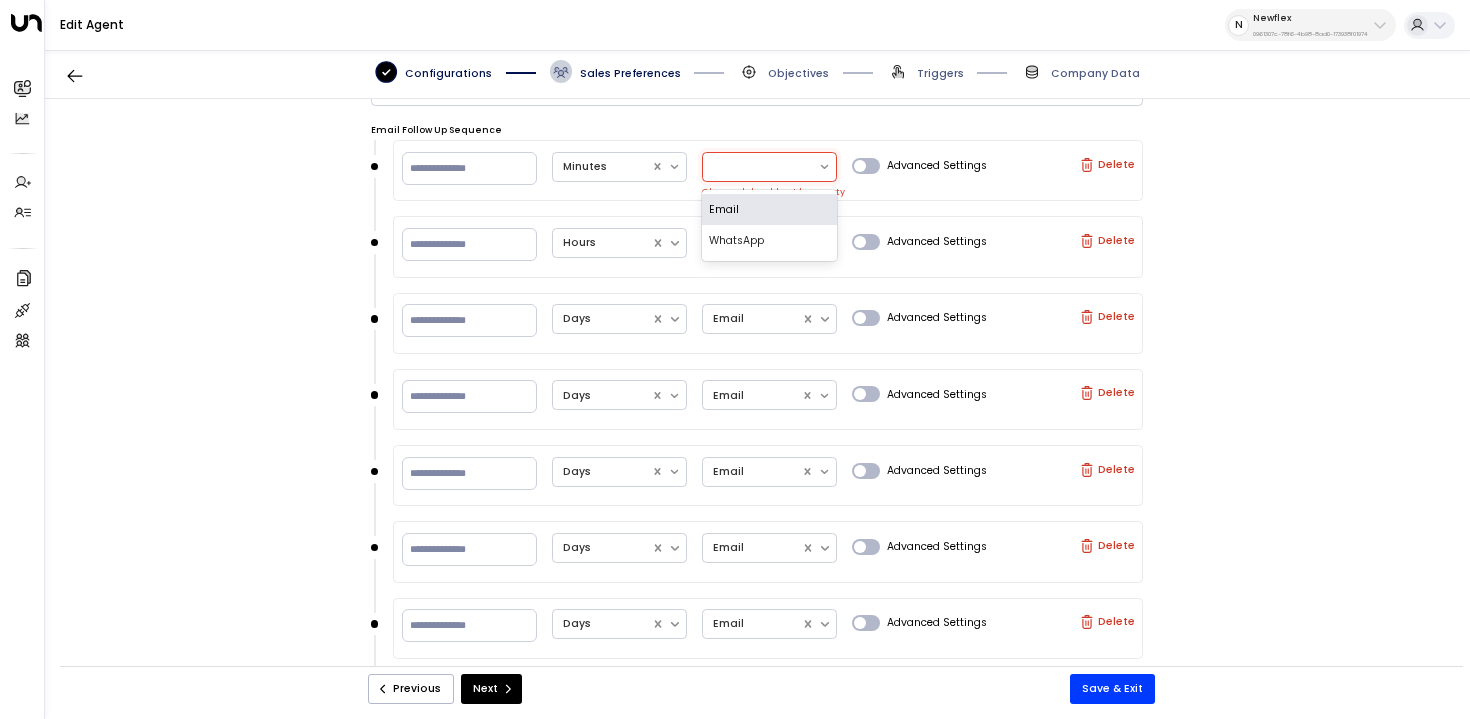 click at bounding box center [761, 167] 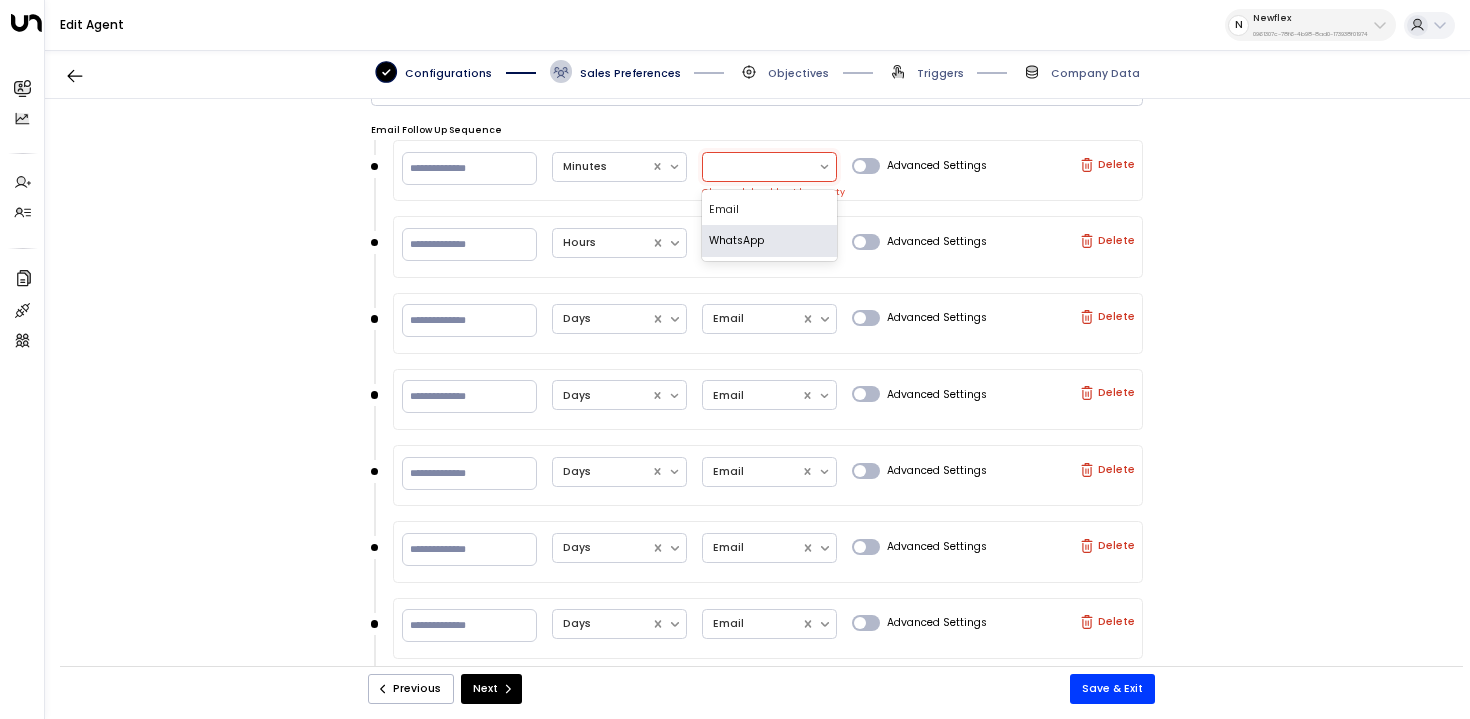click on "WhatsApp" at bounding box center (769, 241) 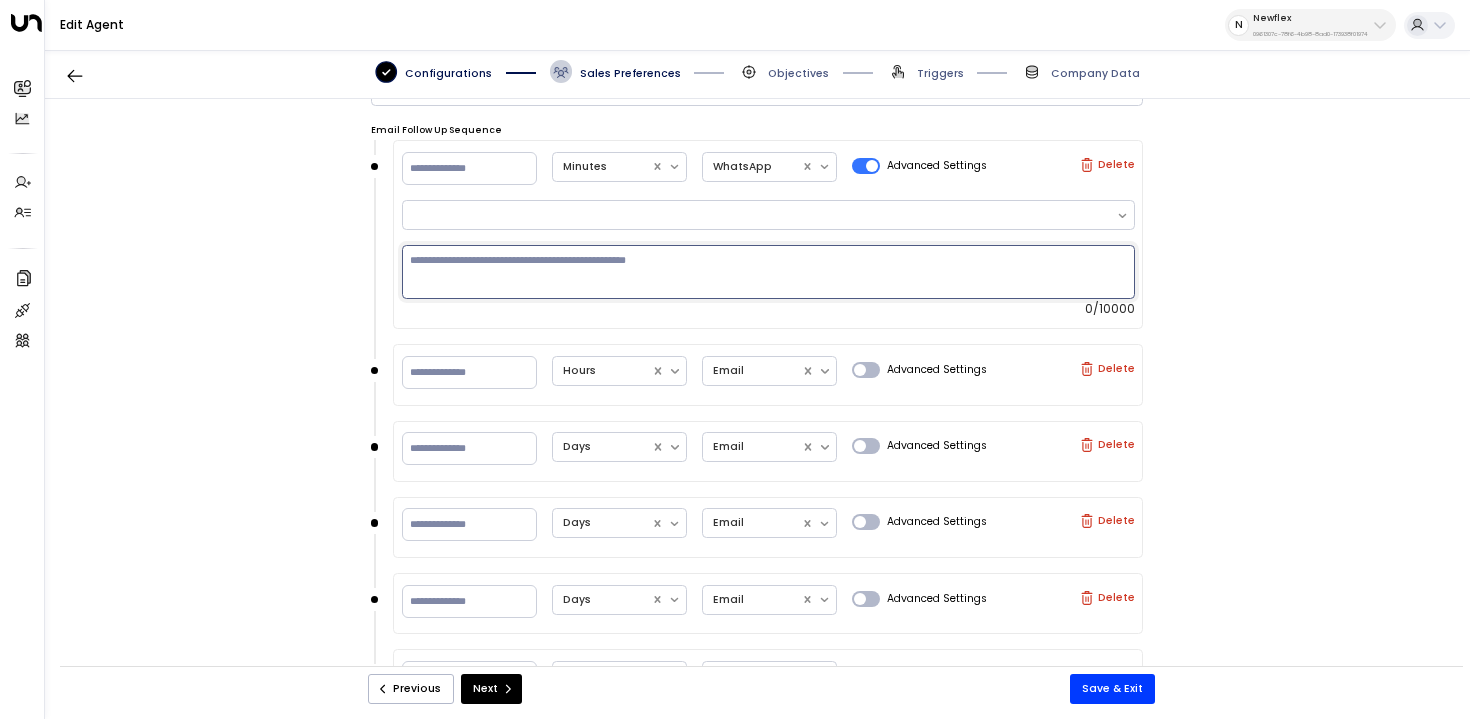 click at bounding box center [768, 271] 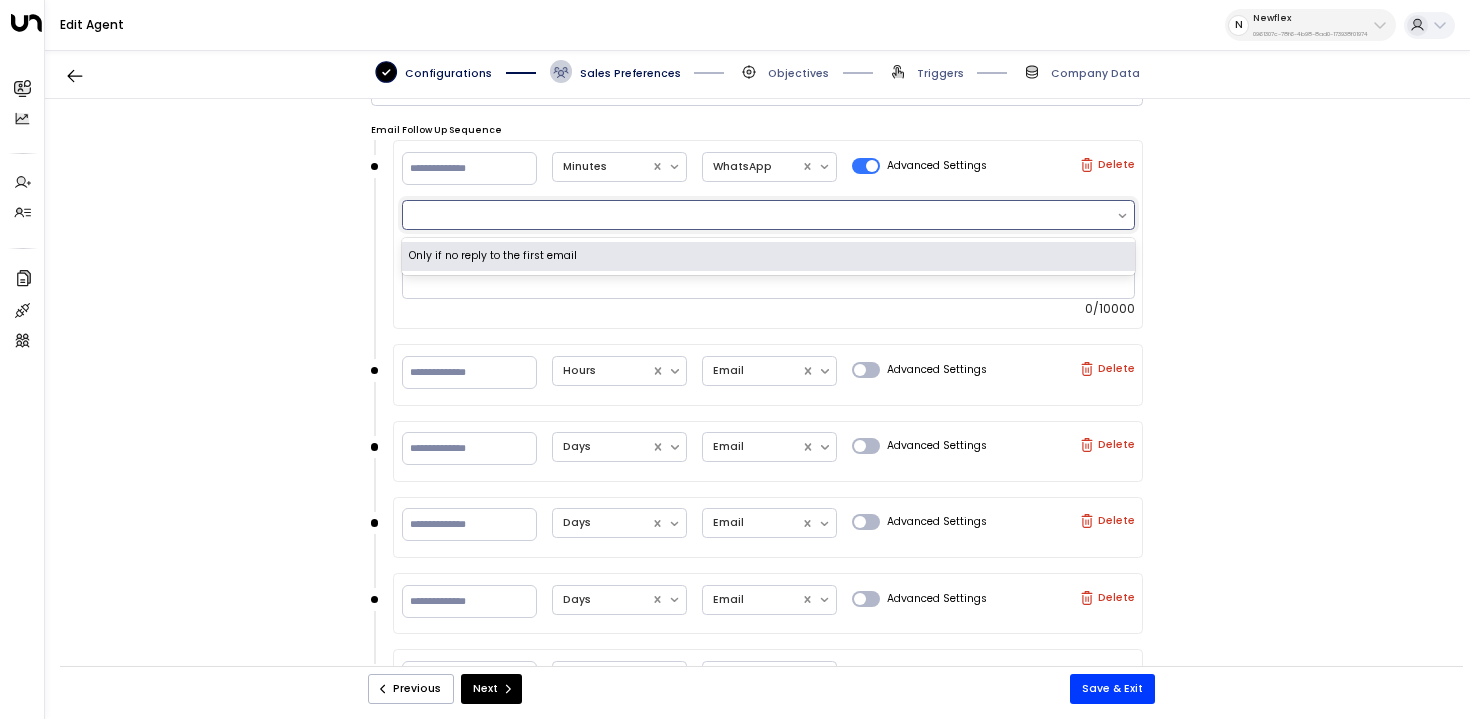 click at bounding box center (760, 215) 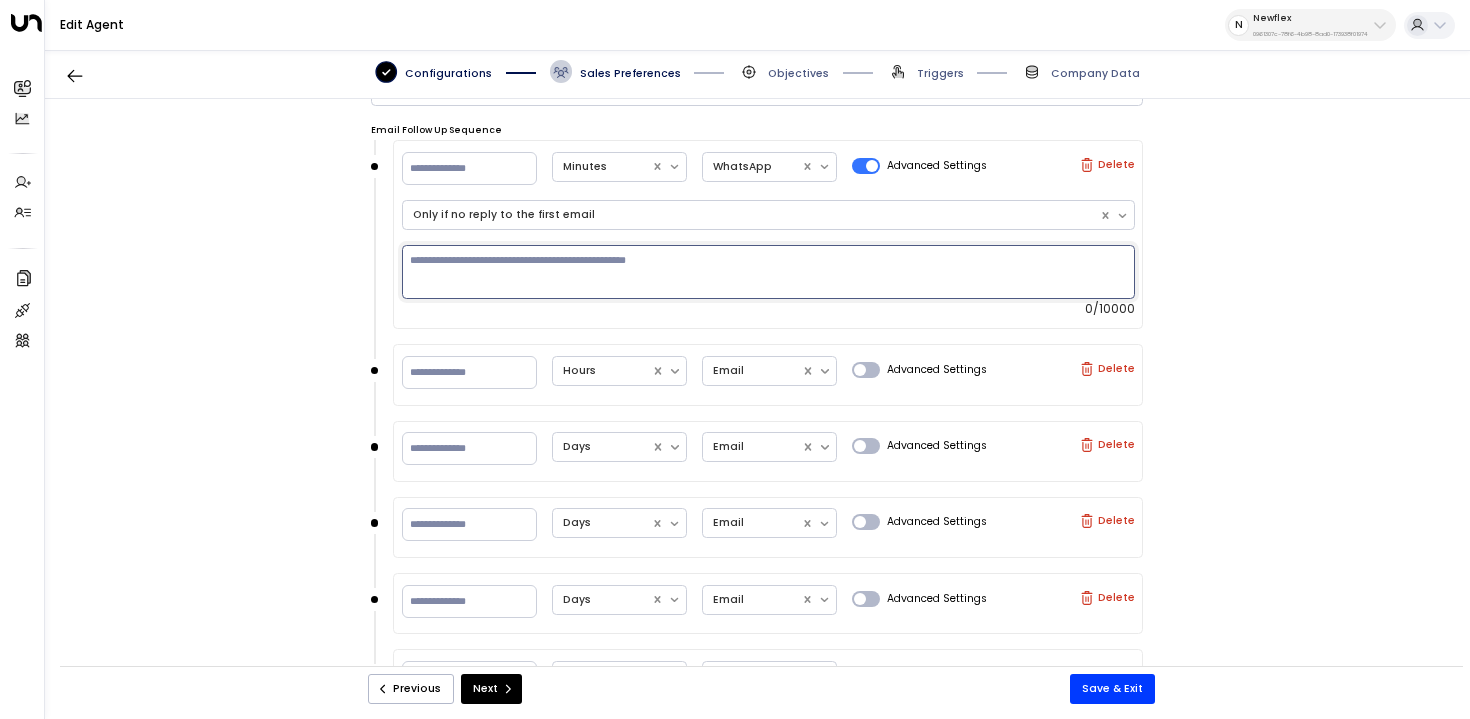 click at bounding box center [768, 271] 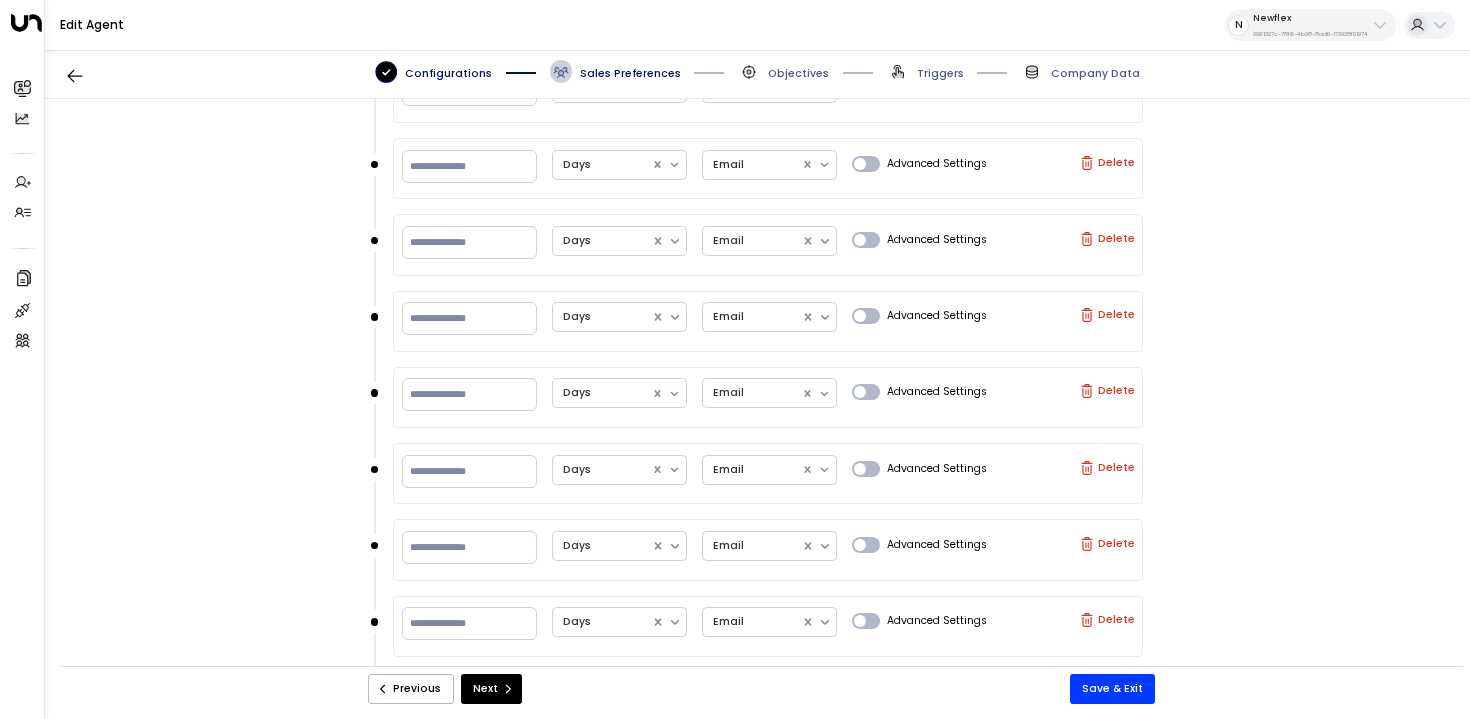 scroll, scrollTop: 1712, scrollLeft: 0, axis: vertical 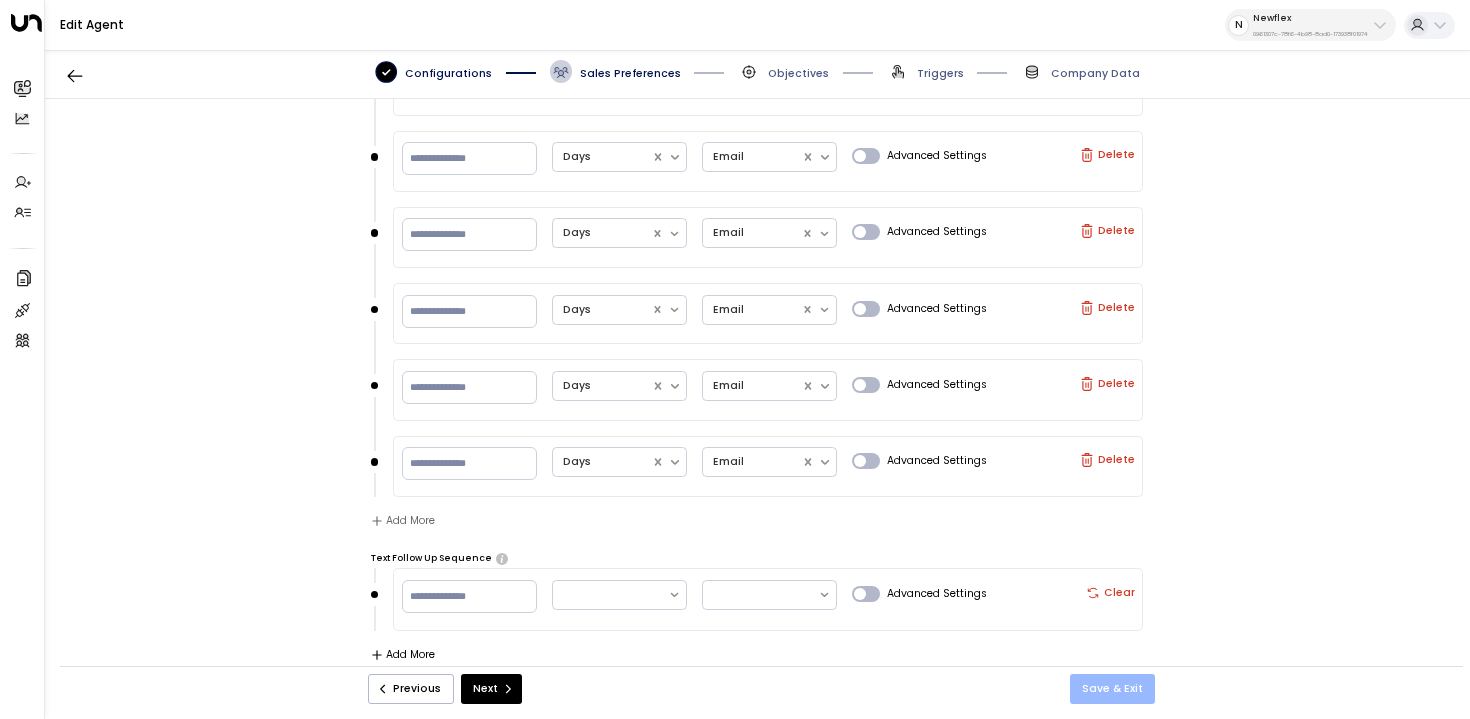 type on "**********" 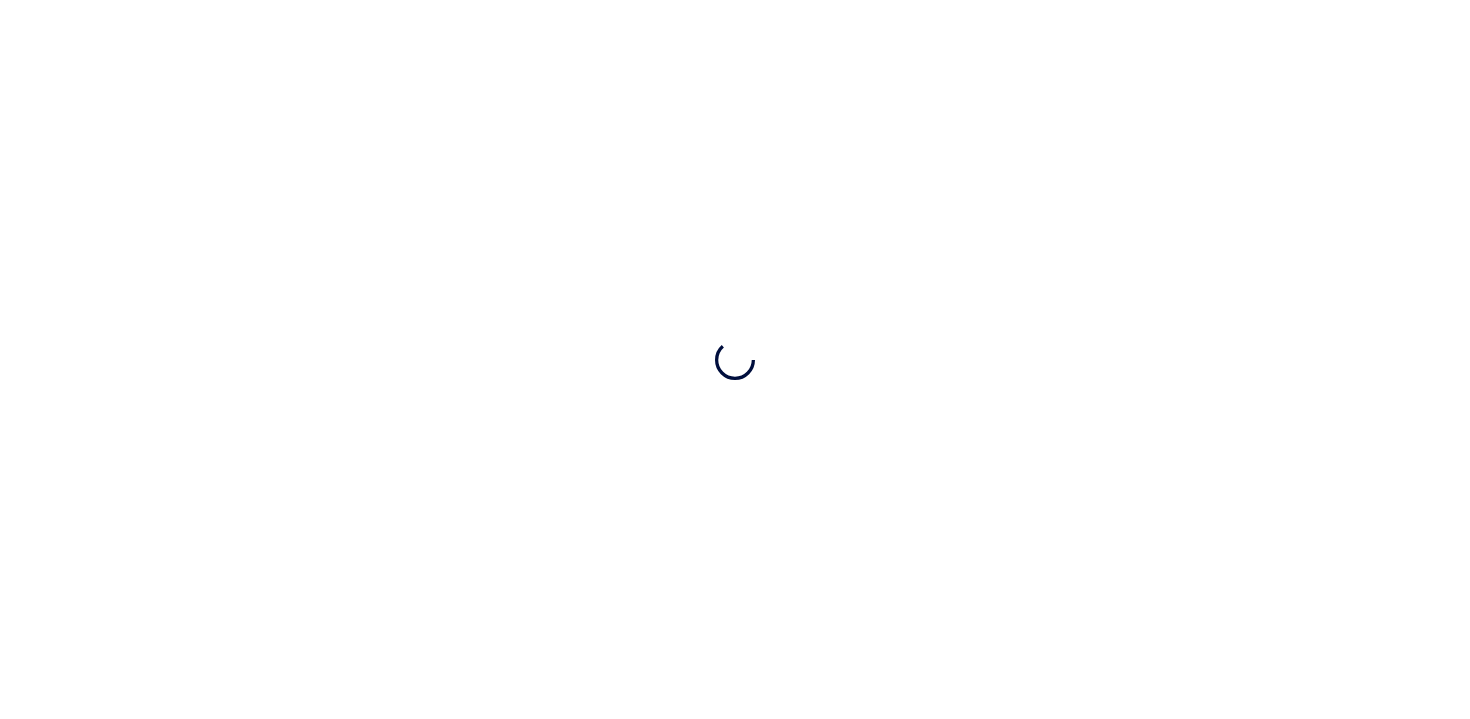 scroll, scrollTop: 0, scrollLeft: 0, axis: both 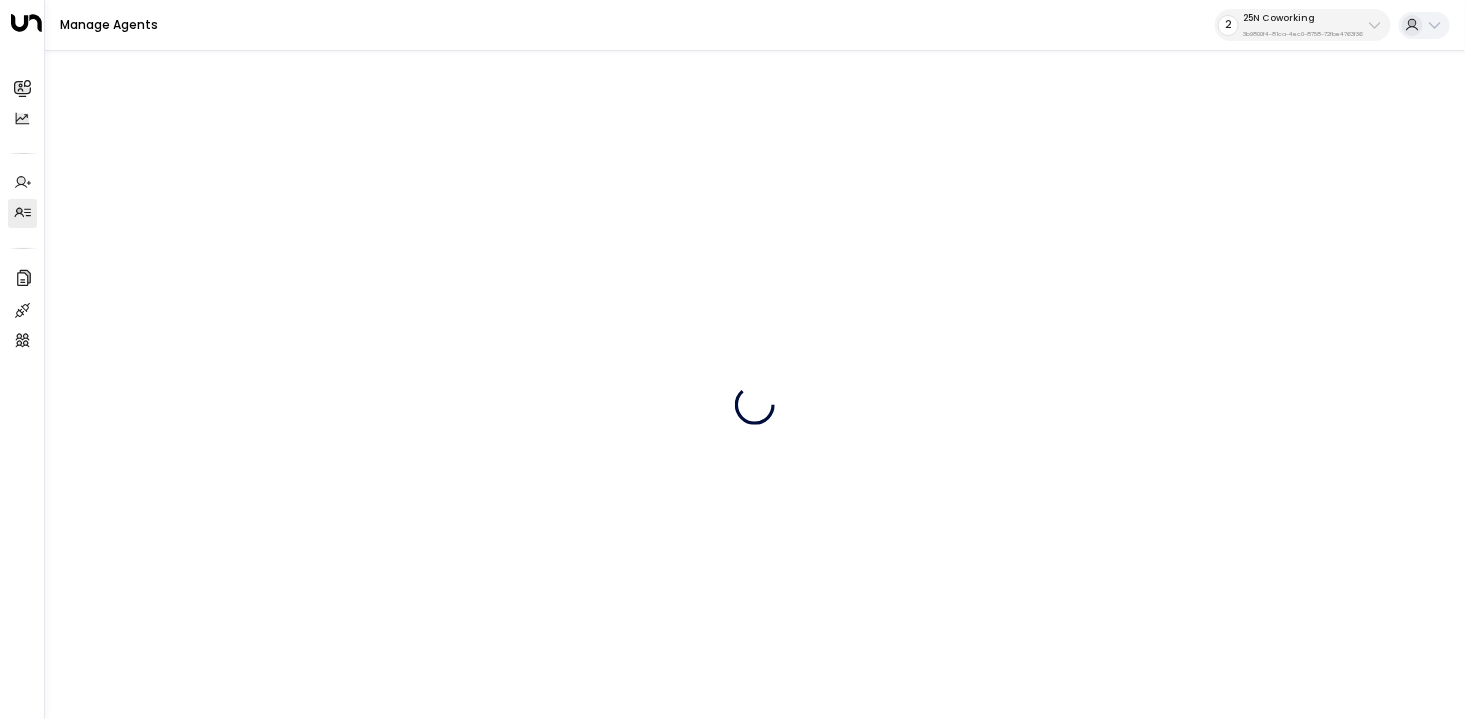 click on "25N Coworking" at bounding box center [1303, 18] 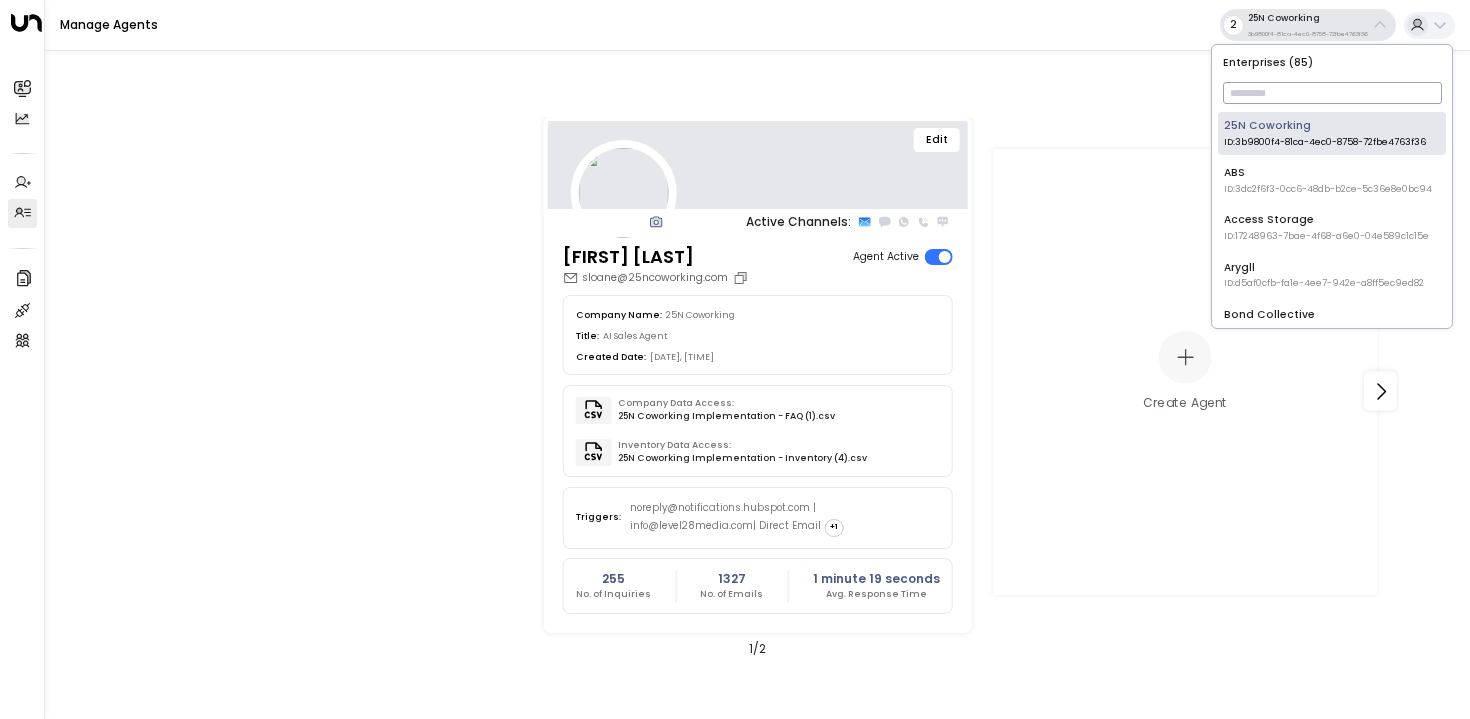 click at bounding box center [1332, 93] 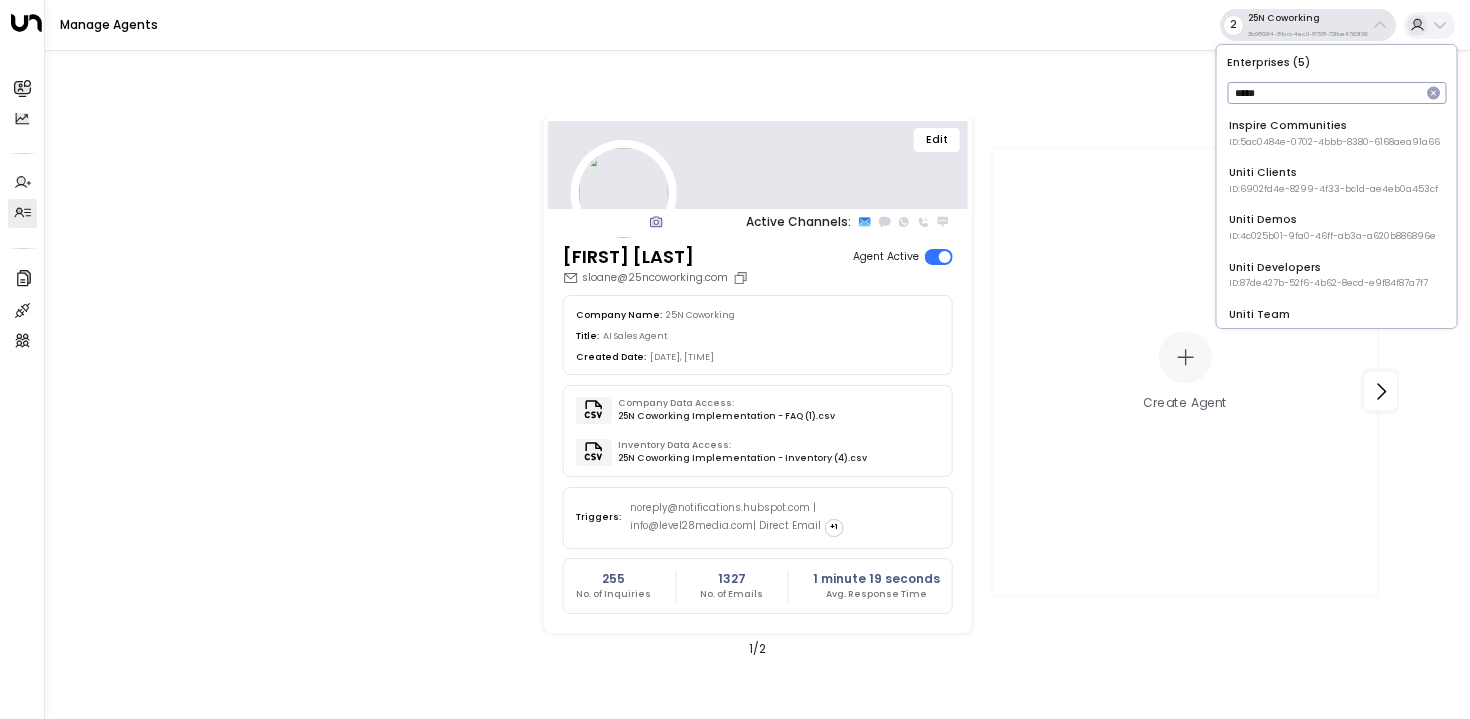 type on "*****" 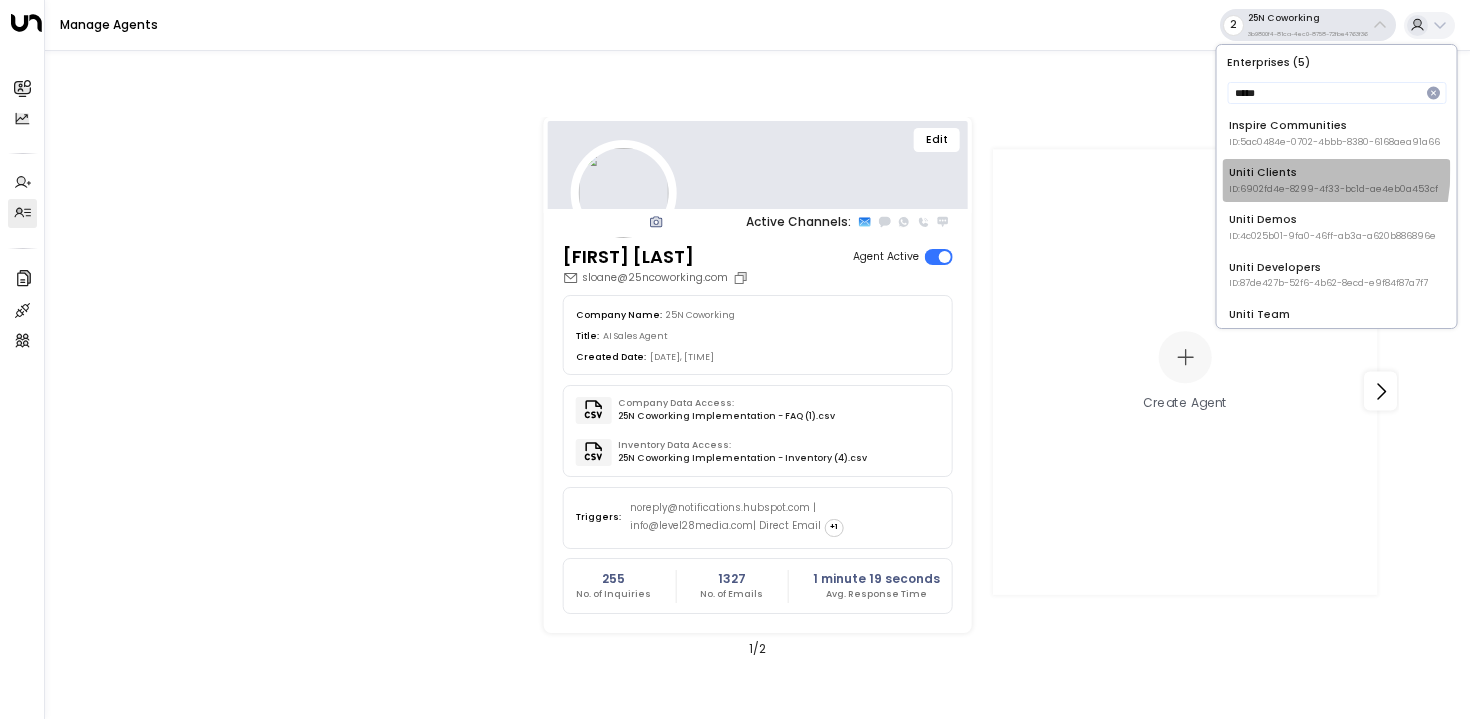 click on "Uniti Clients ID:  6902fd4e-8299-4f33-bc1d-ae4eb0a453cf" at bounding box center (1334, 133) 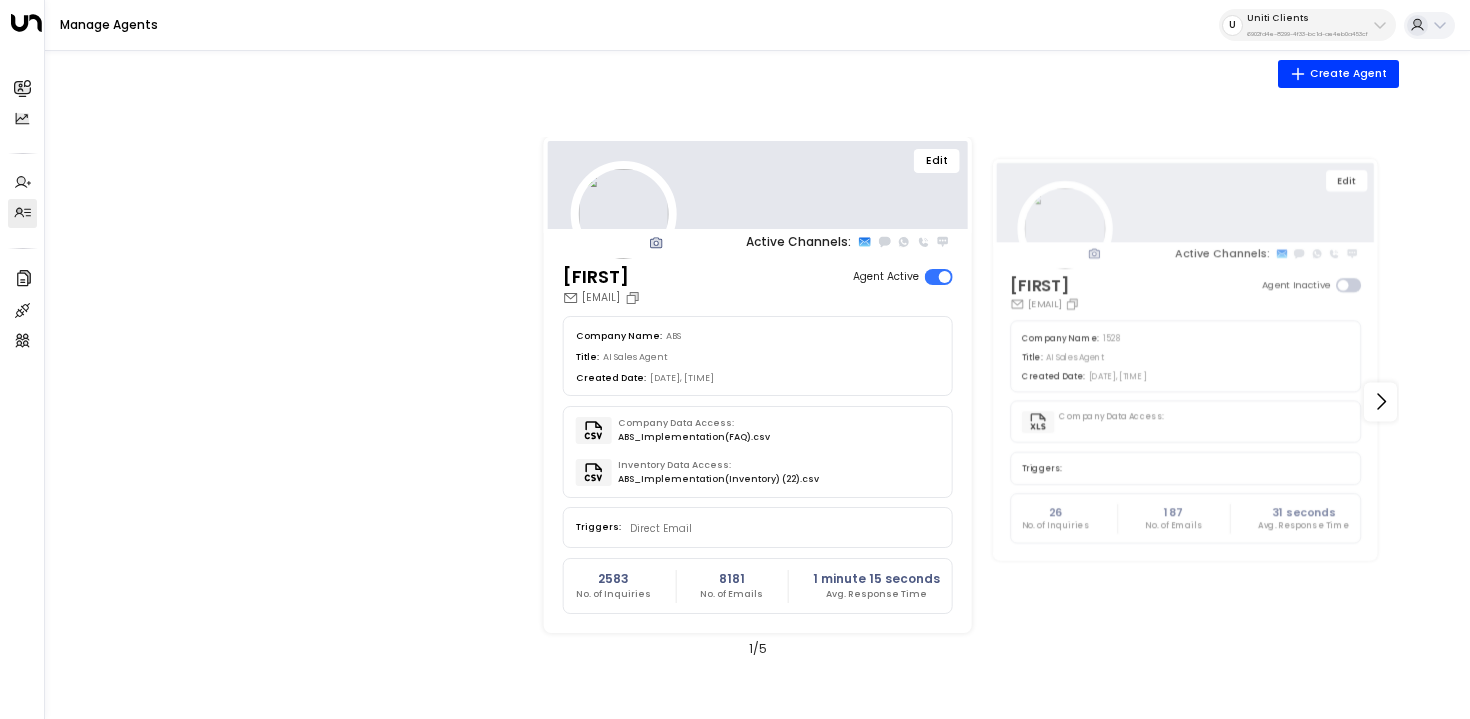 click on "Edit" at bounding box center (937, 161) 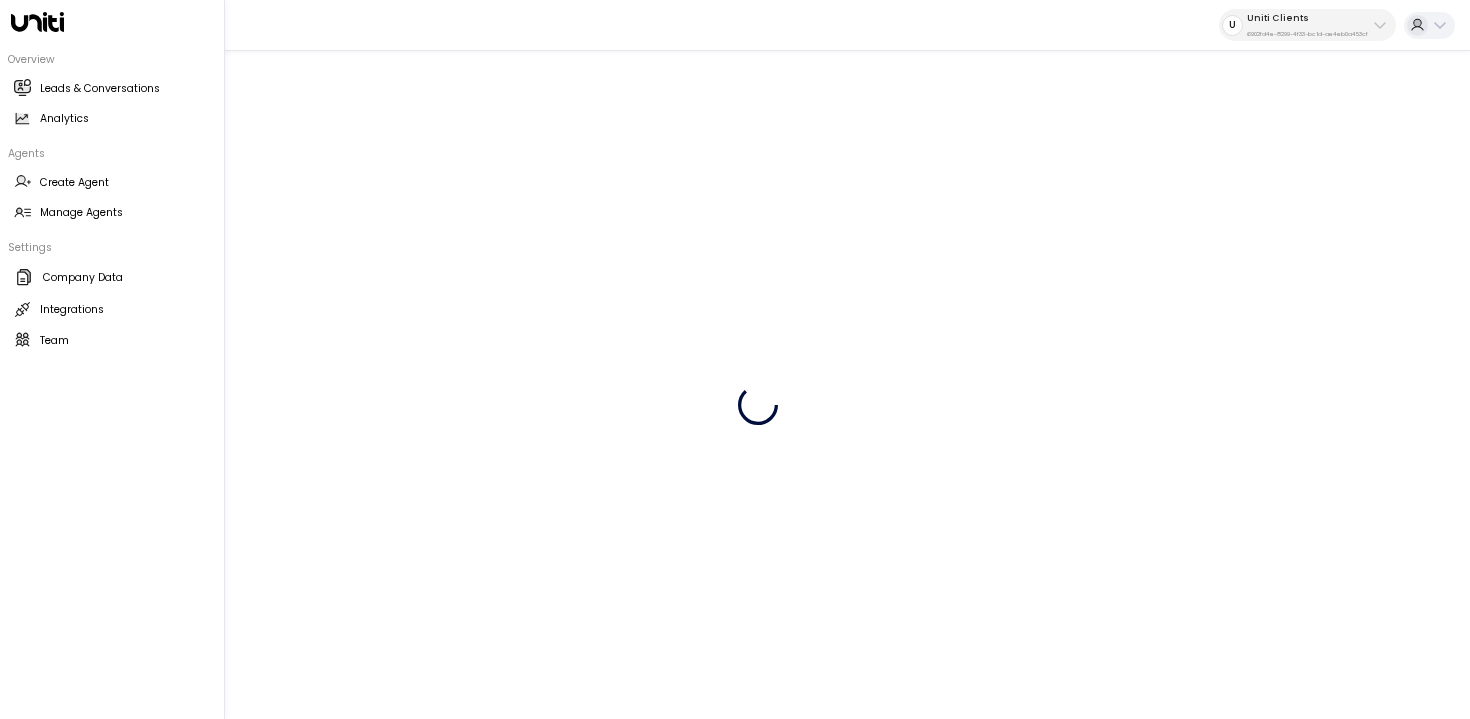 click on "Settings Company Data Company Data Integrations Integrations Team Team" at bounding box center [112, 298] 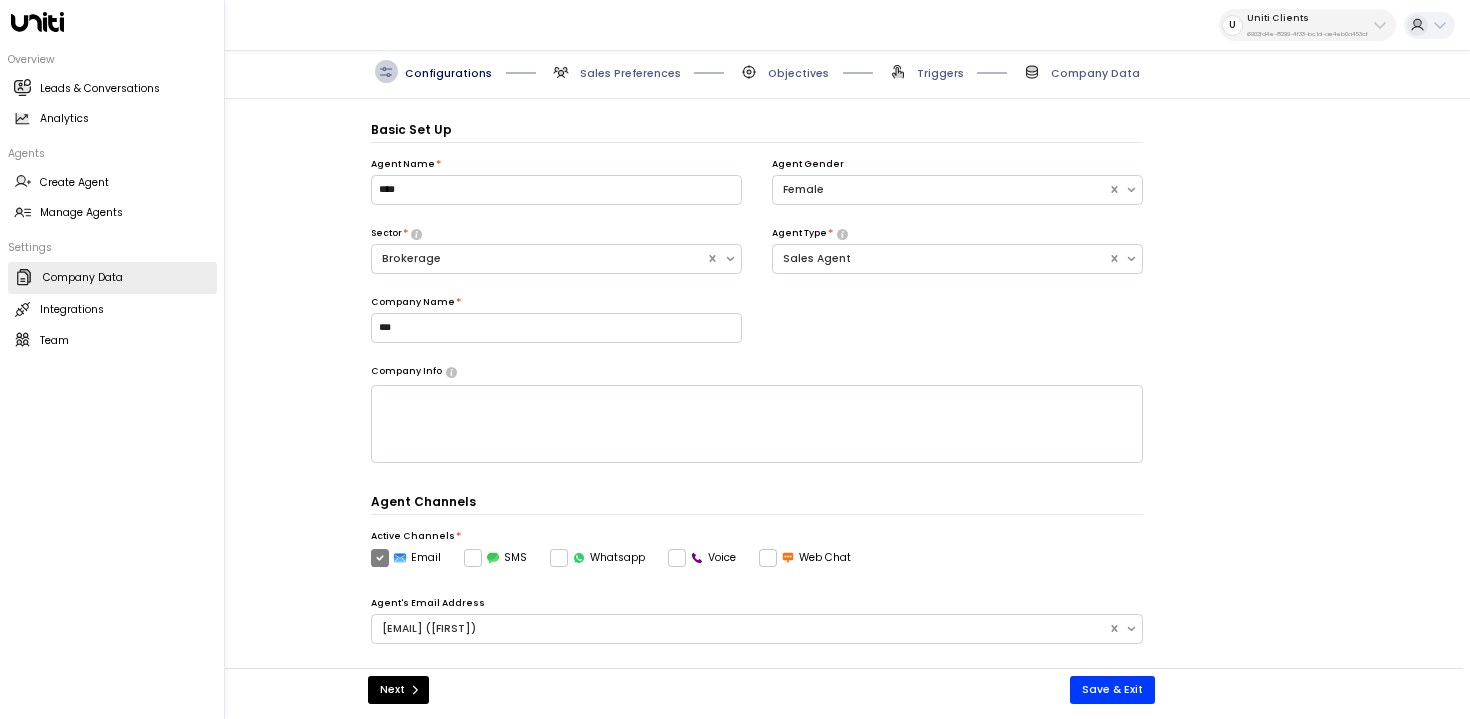 scroll, scrollTop: 22, scrollLeft: 0, axis: vertical 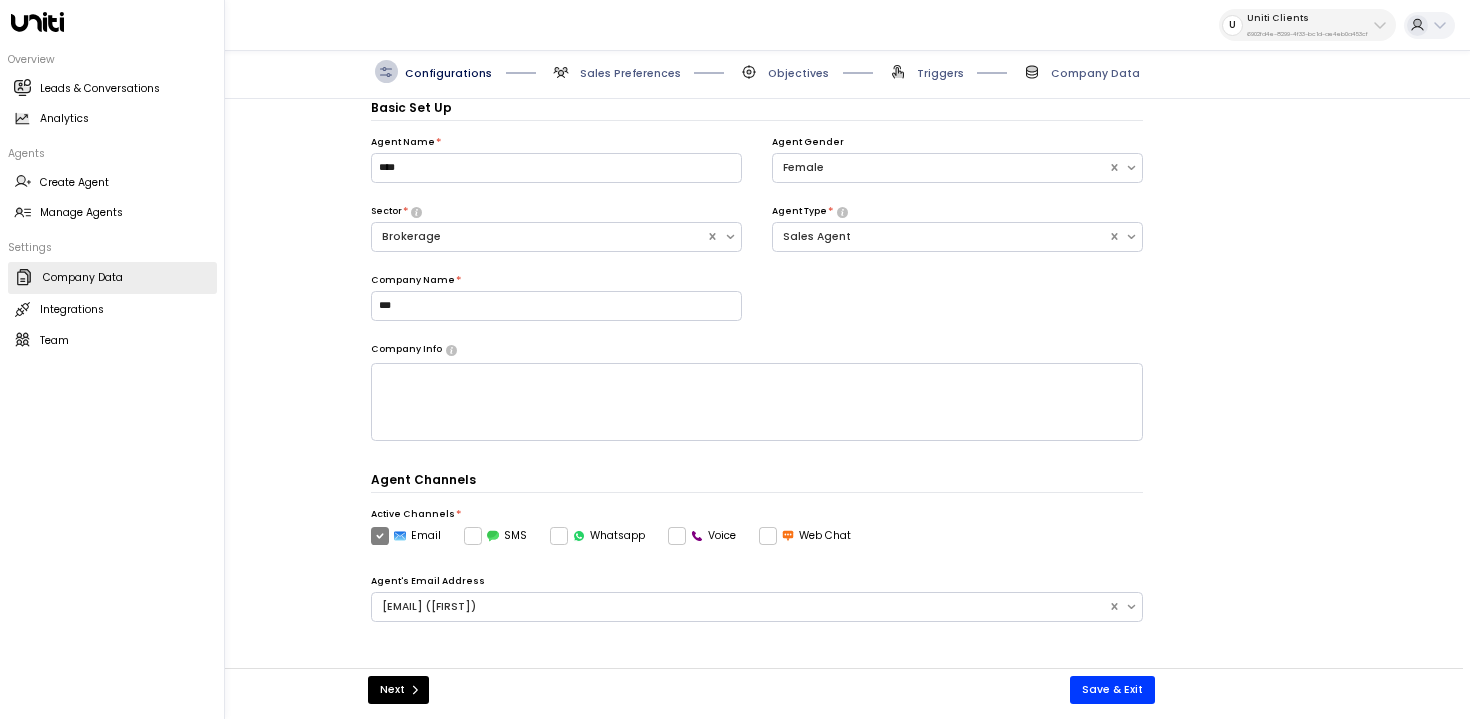 click on "Company Data Company Data" at bounding box center [112, 278] 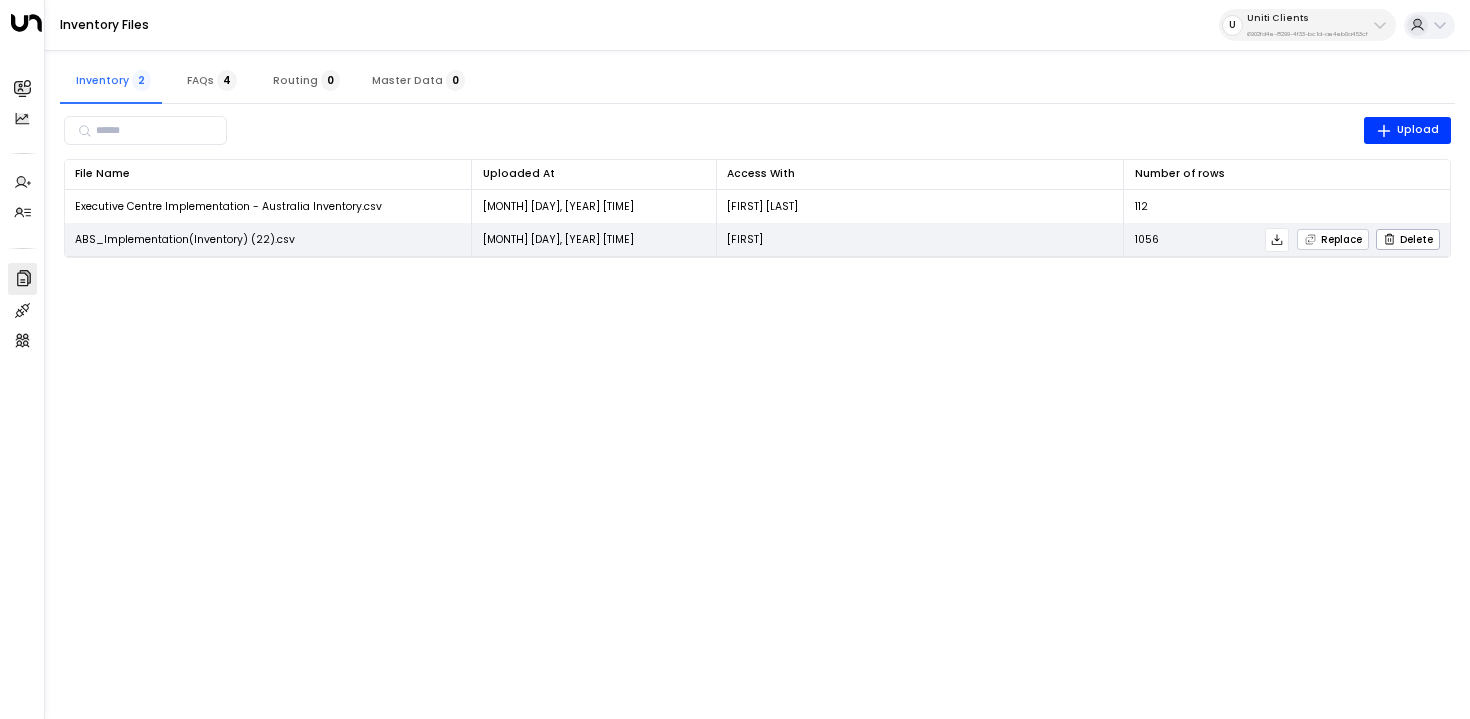 click on "Replace" at bounding box center (1333, 239) 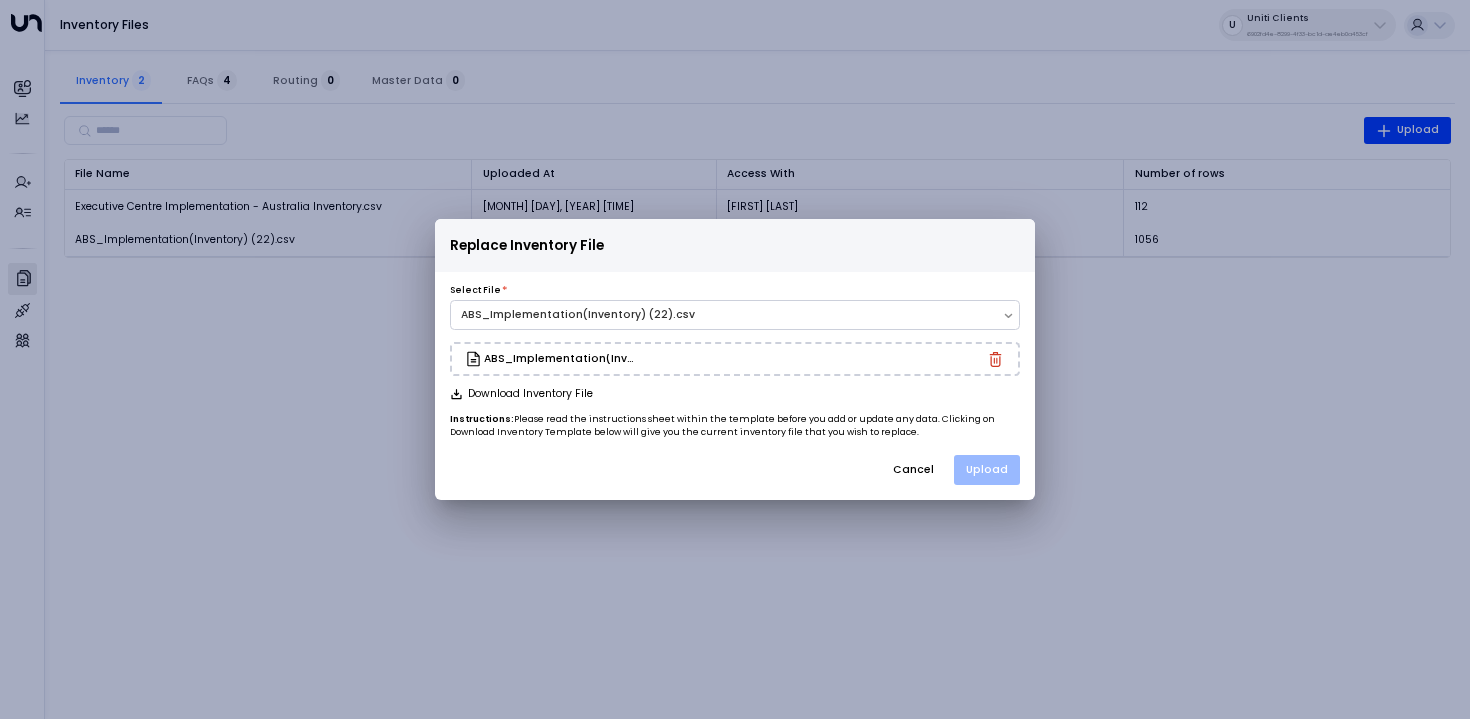 click on "Upload" at bounding box center (987, 470) 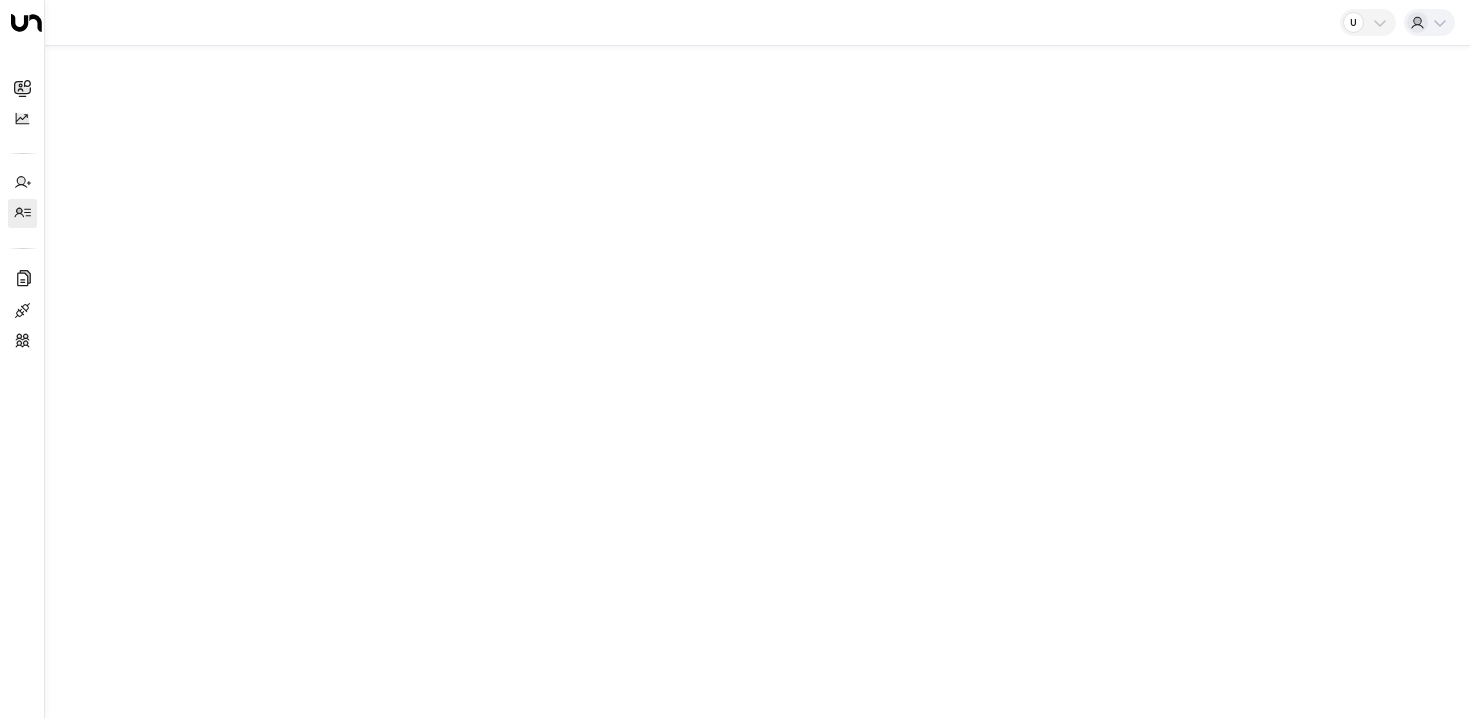 scroll, scrollTop: 0, scrollLeft: 0, axis: both 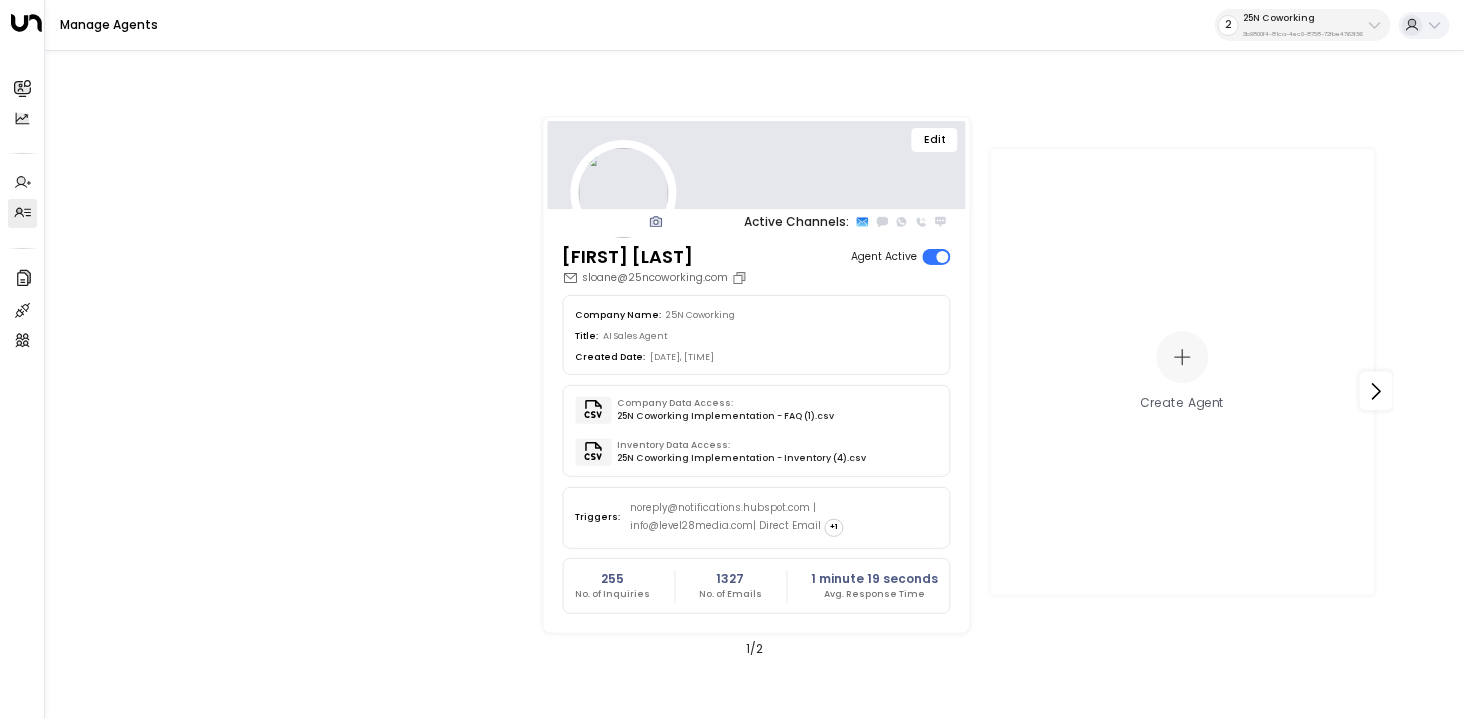 click on "25N Coworking" at bounding box center [1303, 18] 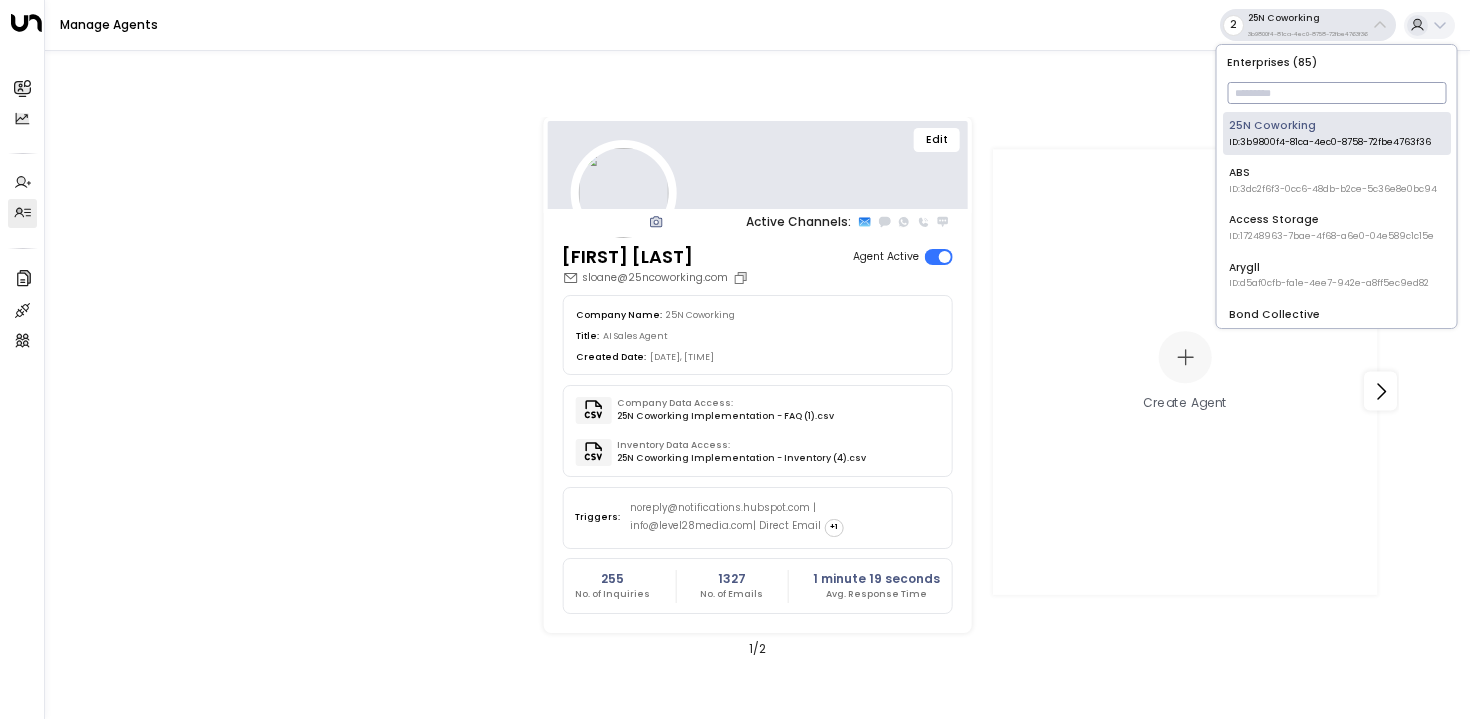 click at bounding box center (1336, 93) 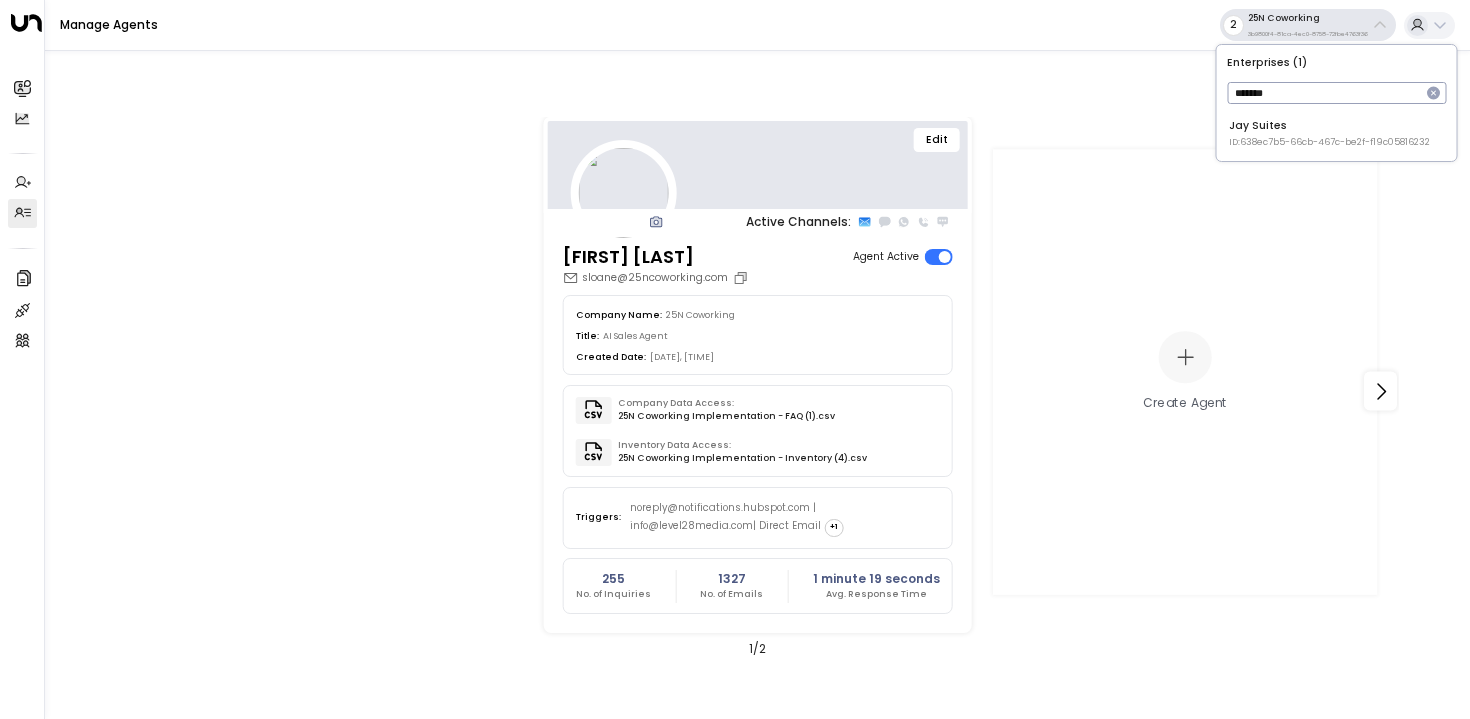 type on "*******" 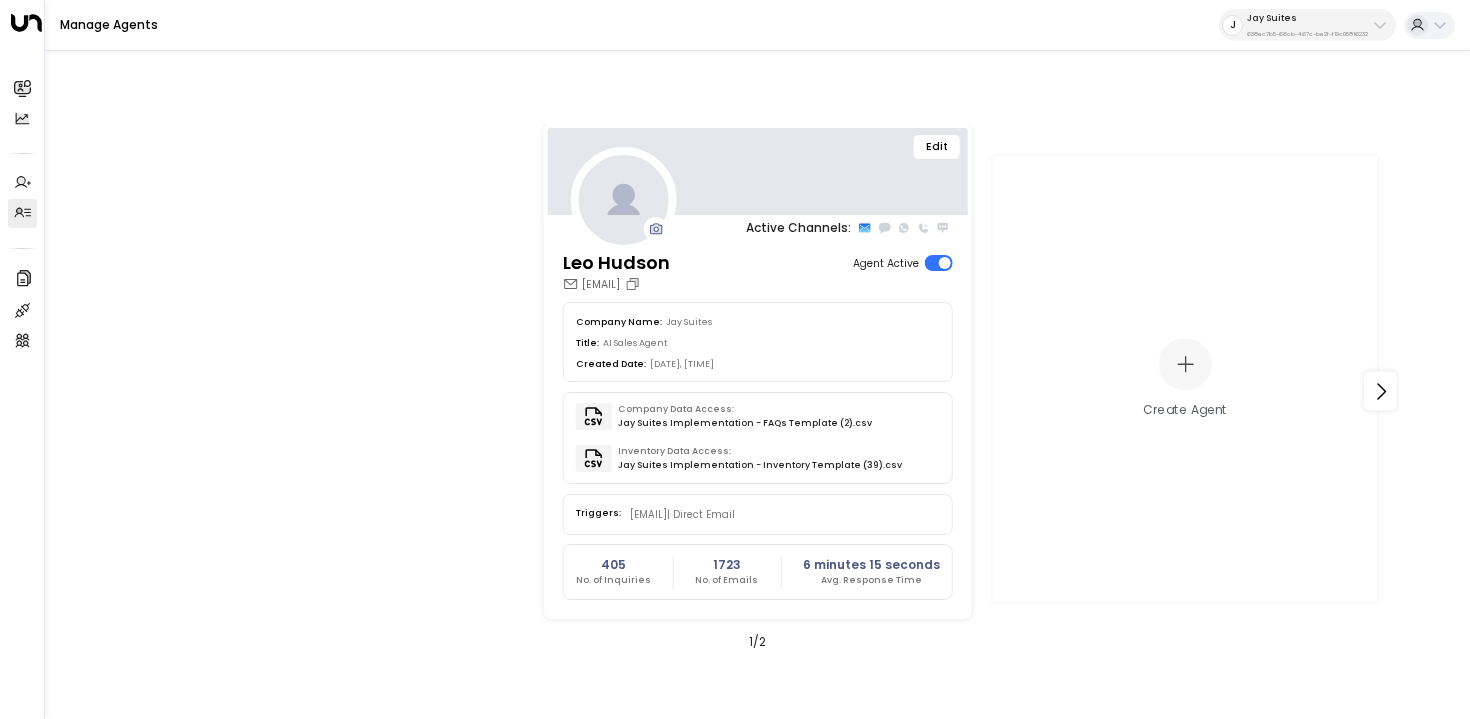 click on "Edit" at bounding box center (937, 147) 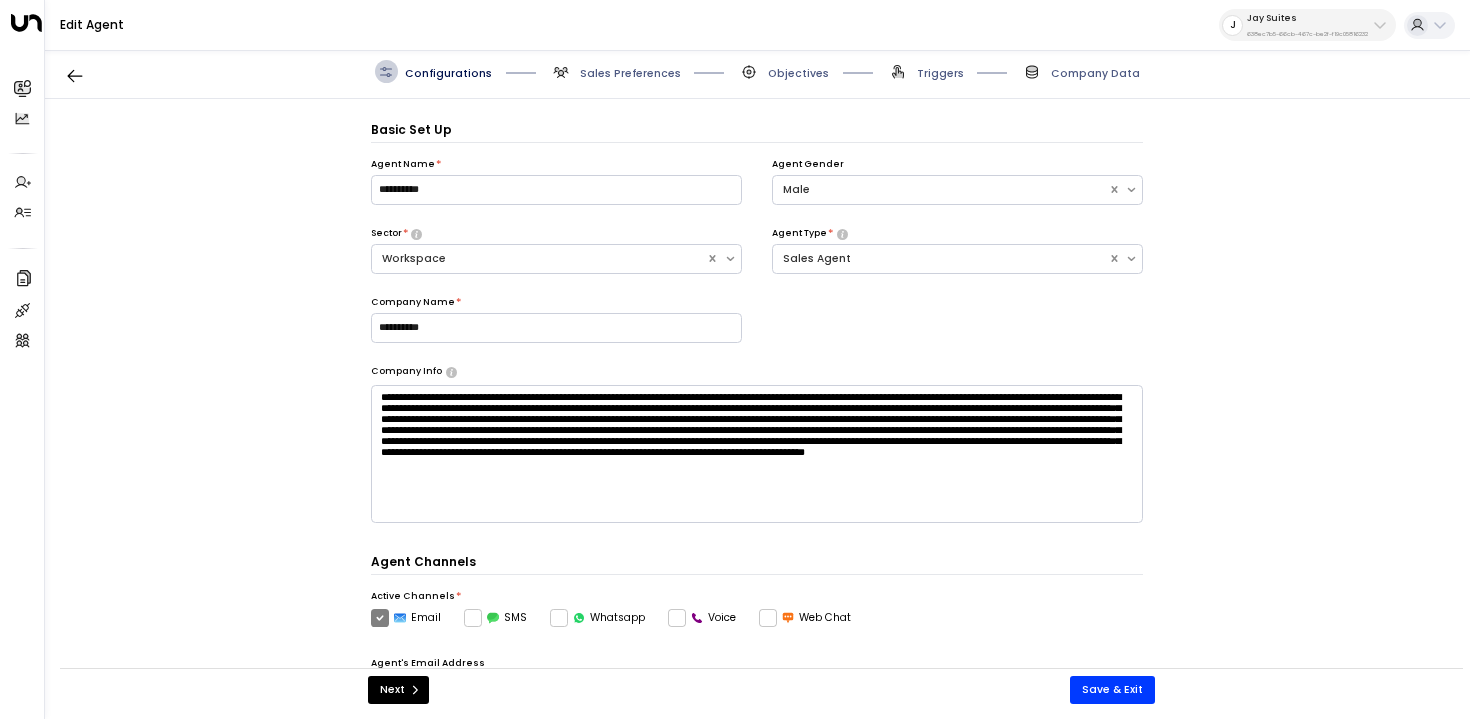 scroll, scrollTop: 22, scrollLeft: 0, axis: vertical 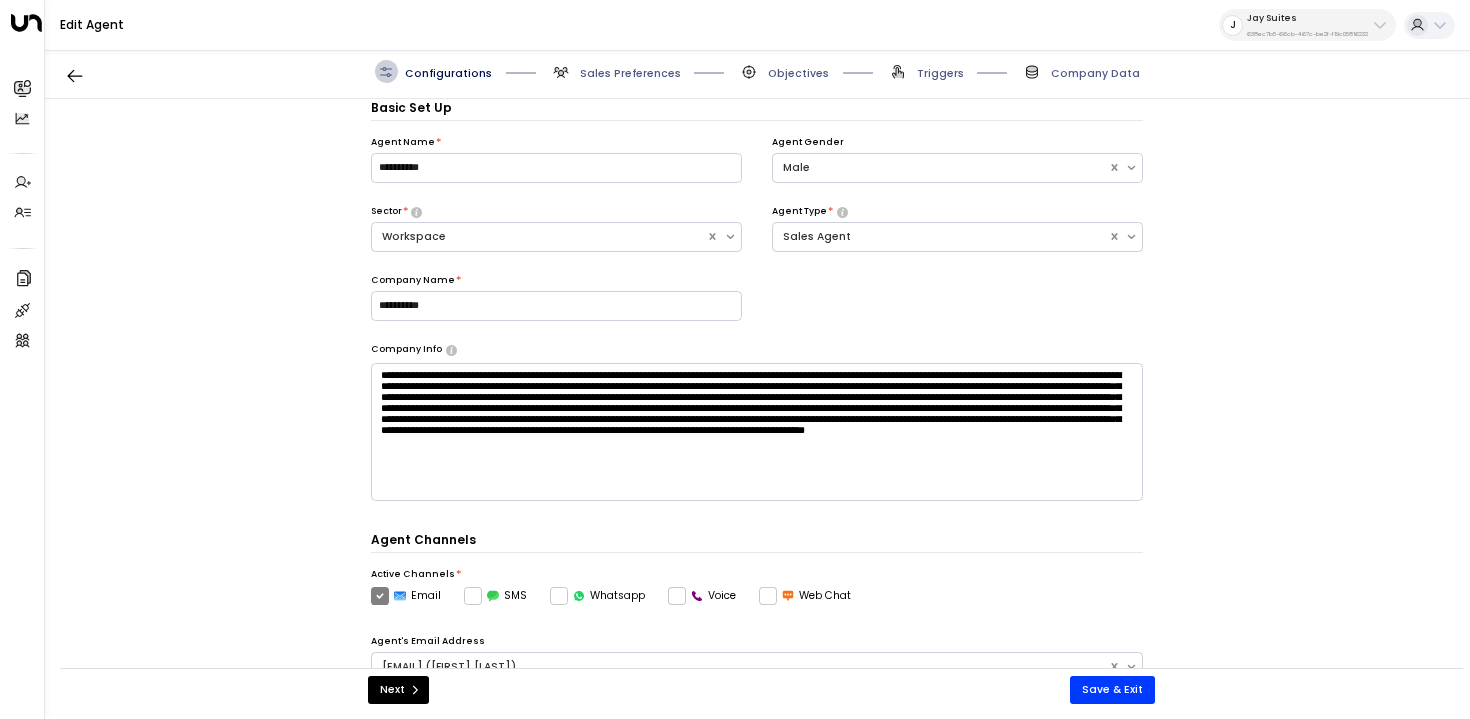 click on "Sales Preferences" at bounding box center (630, 73) 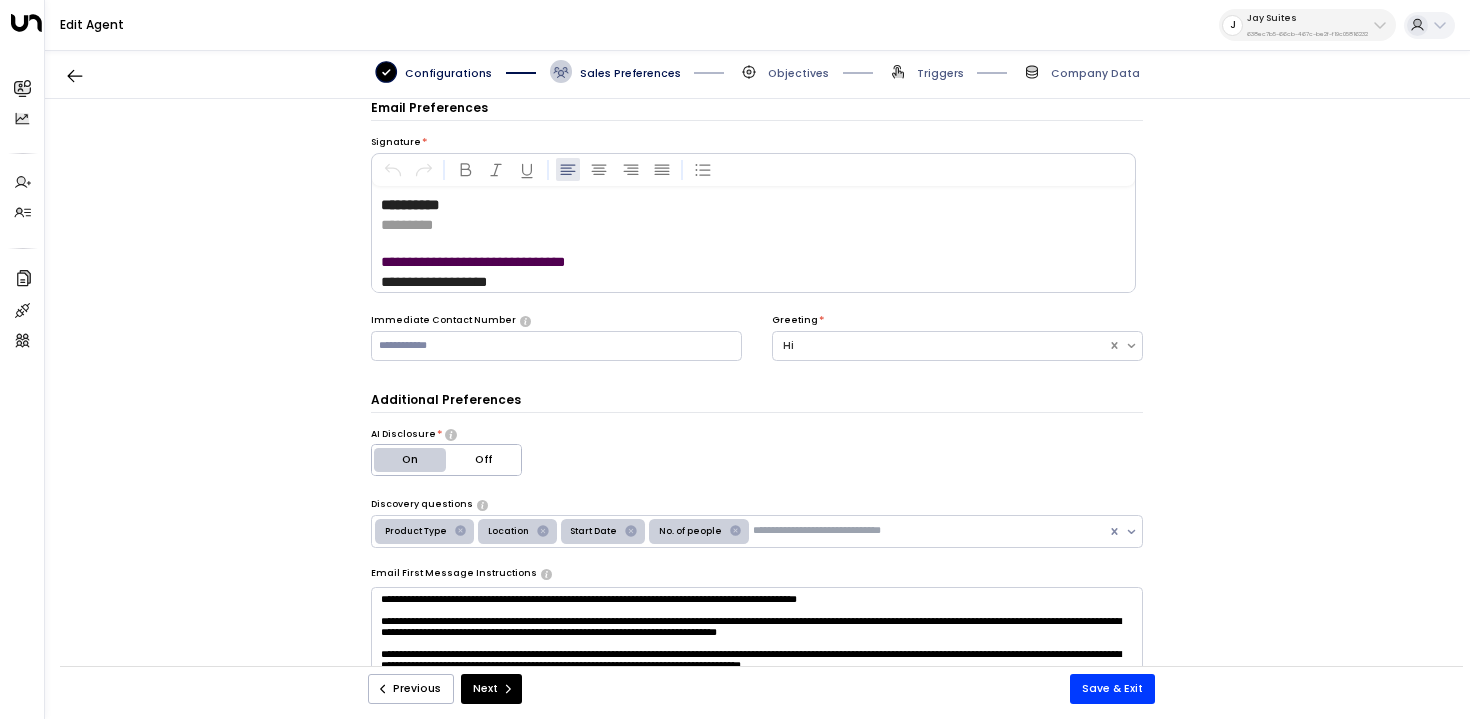 scroll, scrollTop: 197, scrollLeft: 0, axis: vertical 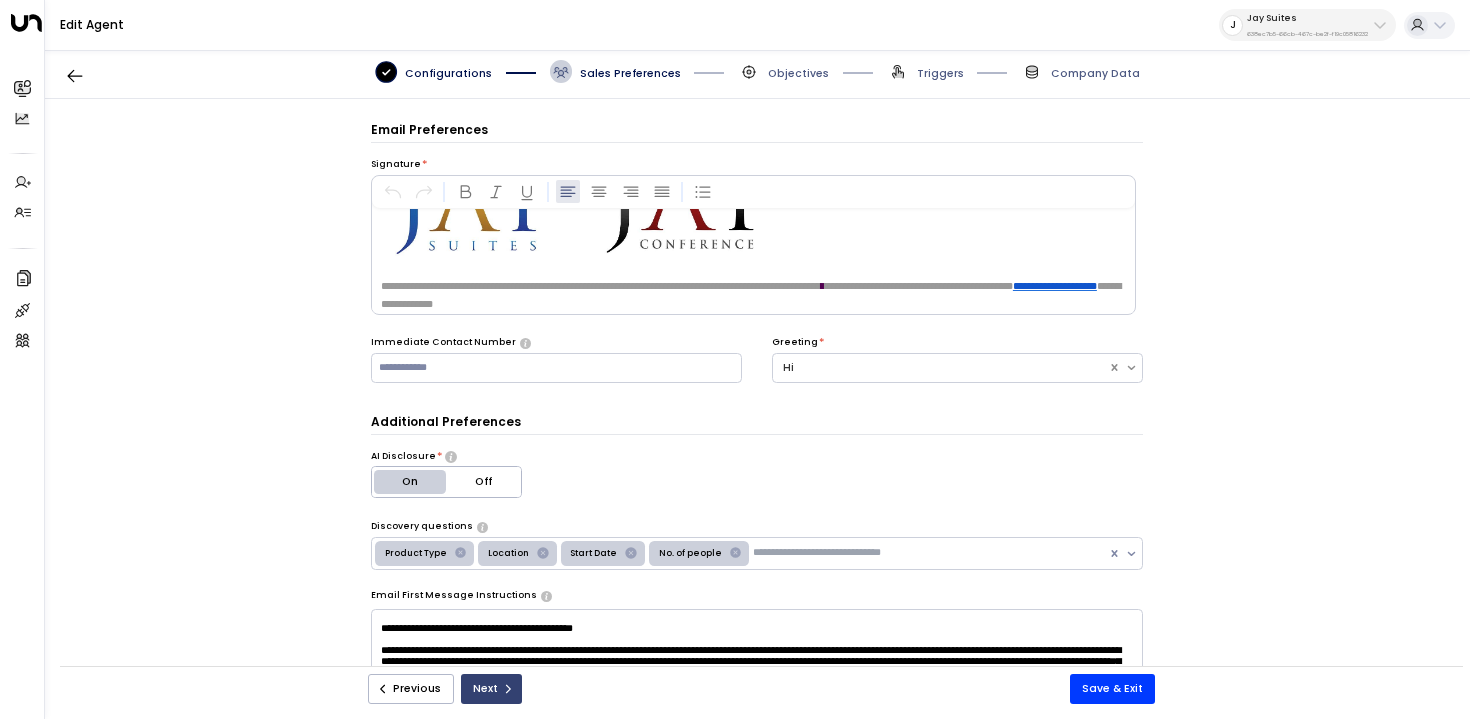 click at bounding box center [508, 689] 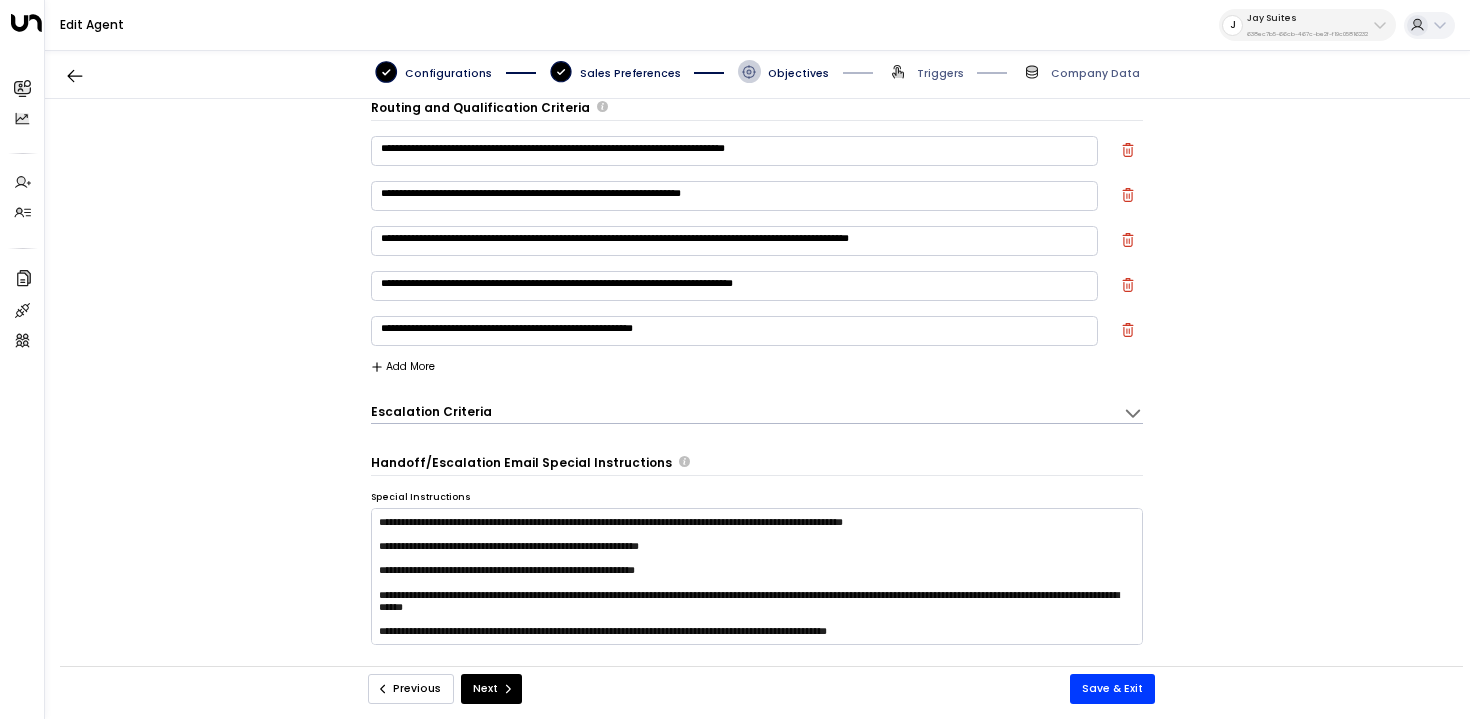 click on "Previous" at bounding box center (411, 689) 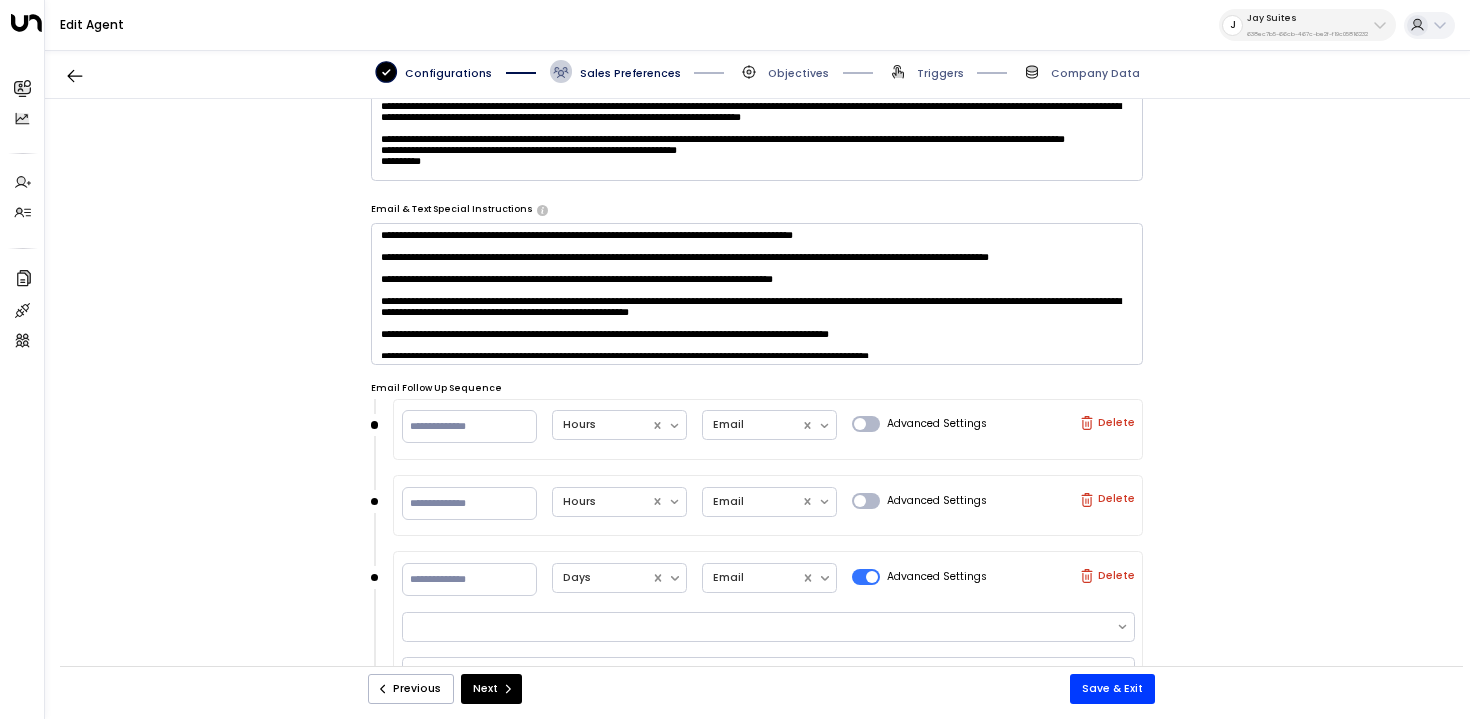 scroll, scrollTop: 396, scrollLeft: 0, axis: vertical 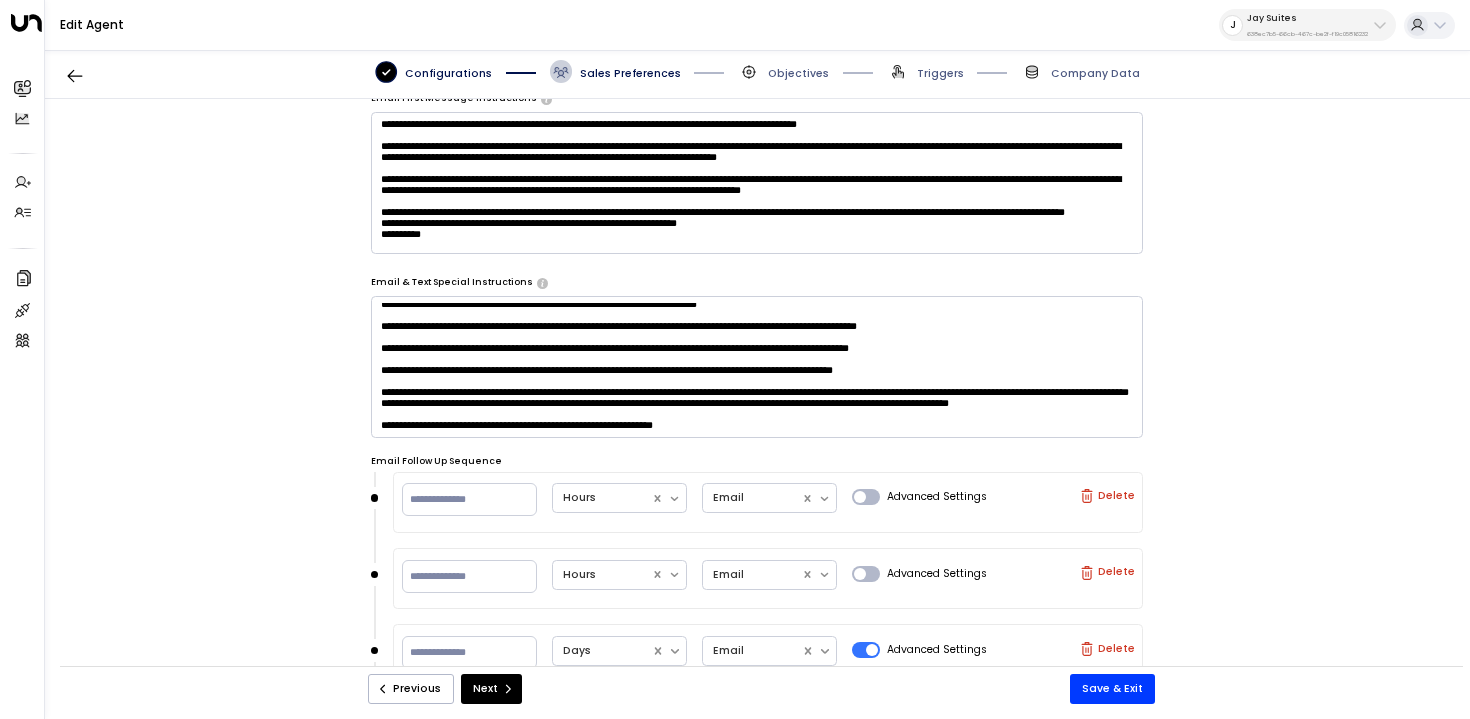 click at bounding box center (757, 367) 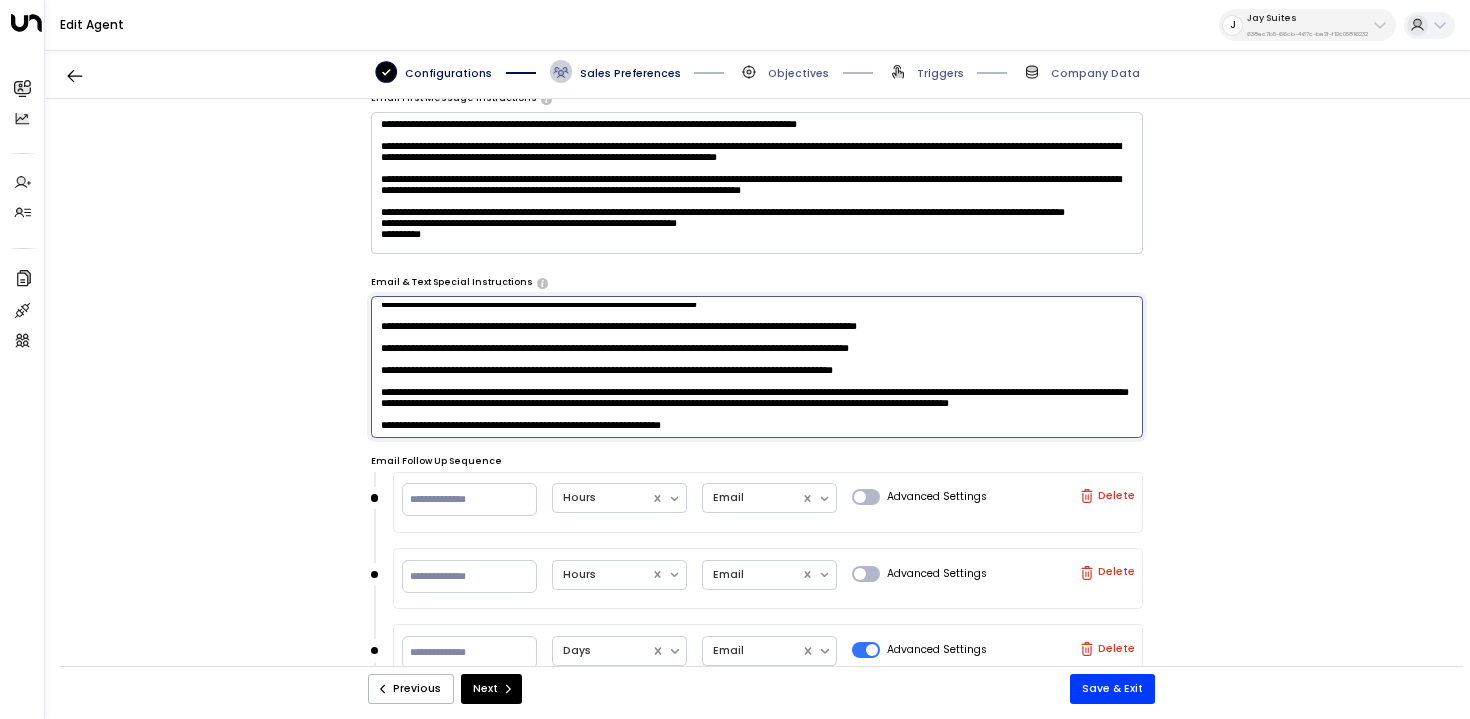scroll, scrollTop: 1638, scrollLeft: 0, axis: vertical 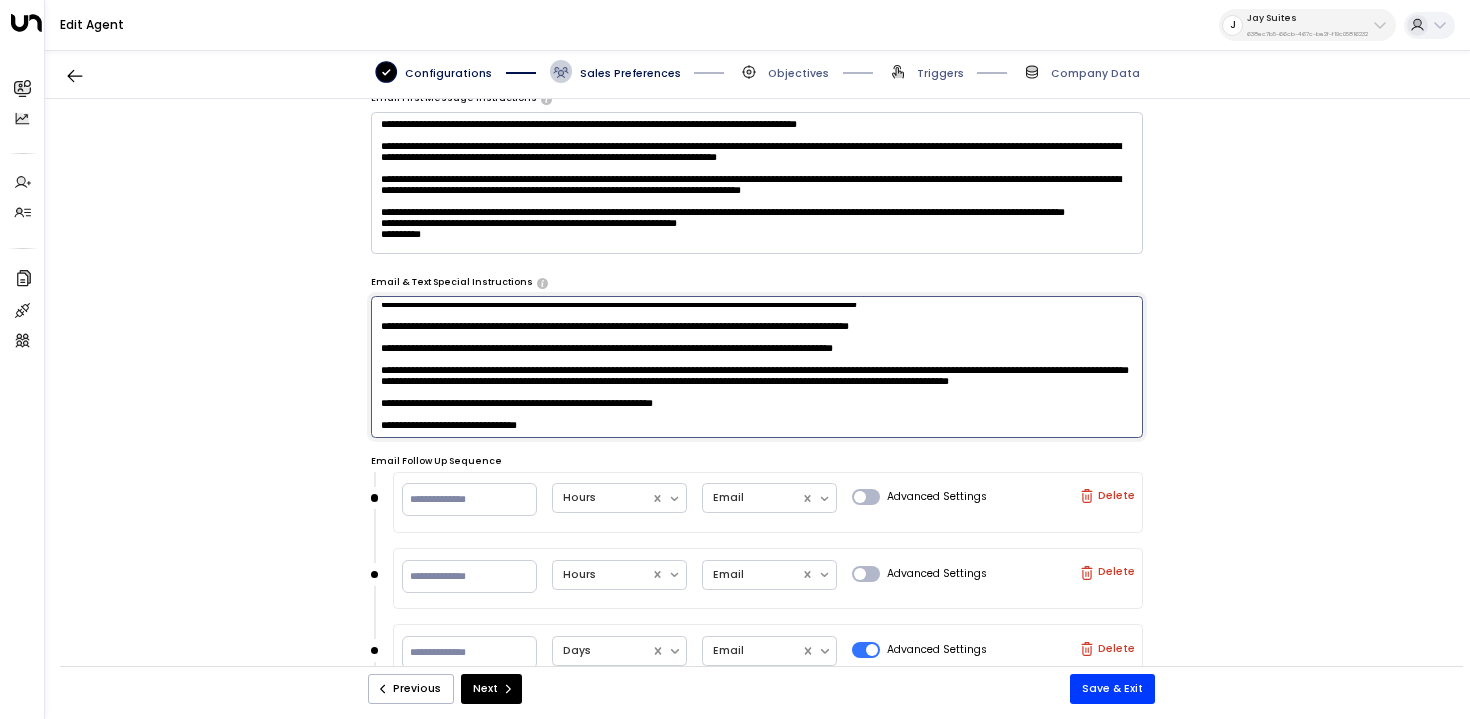 paste on "**********" 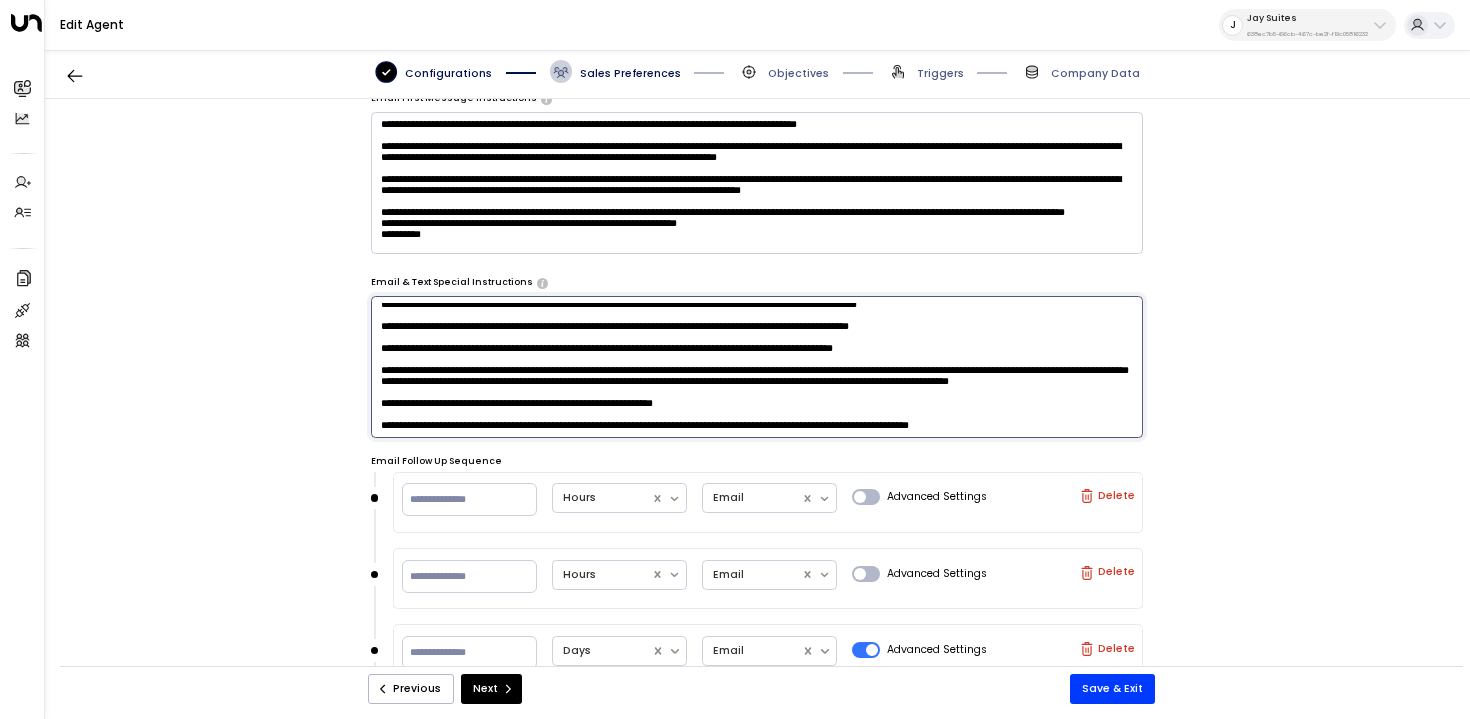 scroll, scrollTop: 1639, scrollLeft: 0, axis: vertical 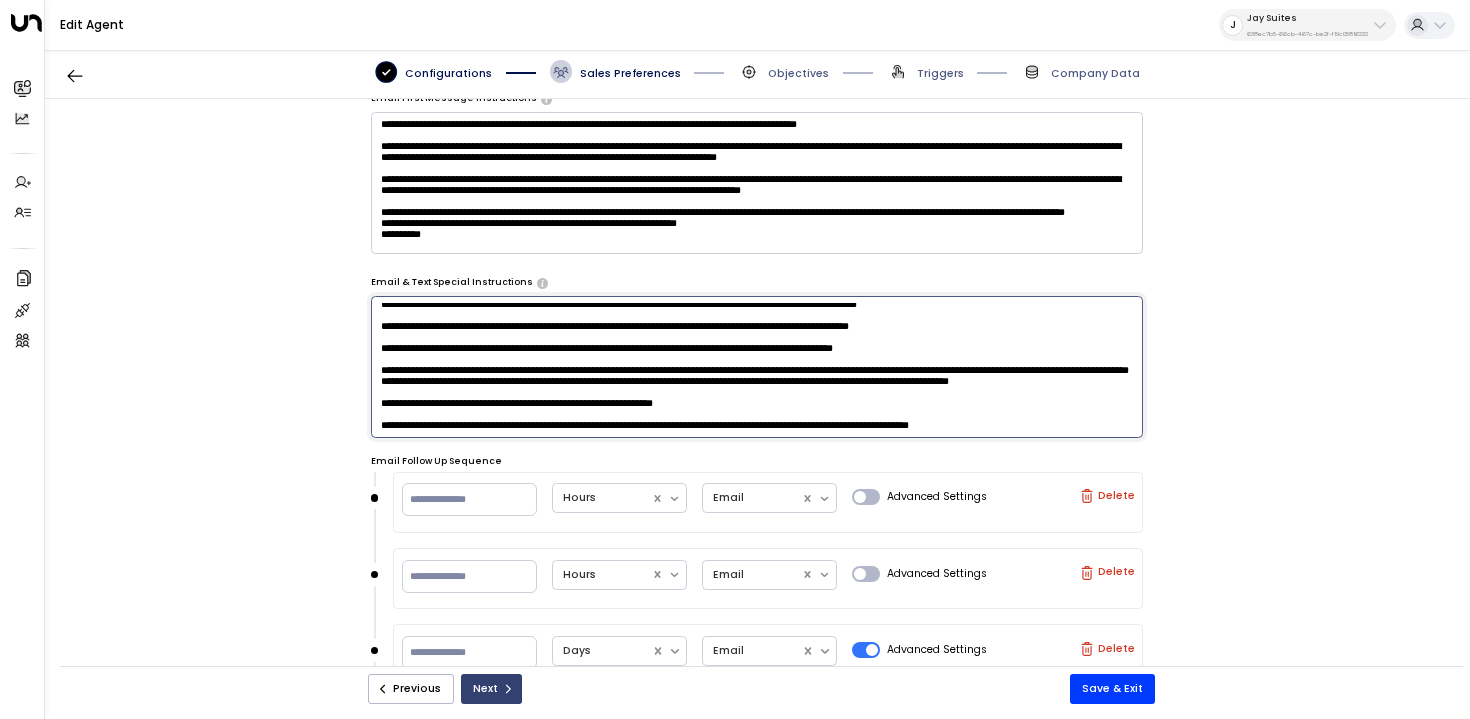 type on "**********" 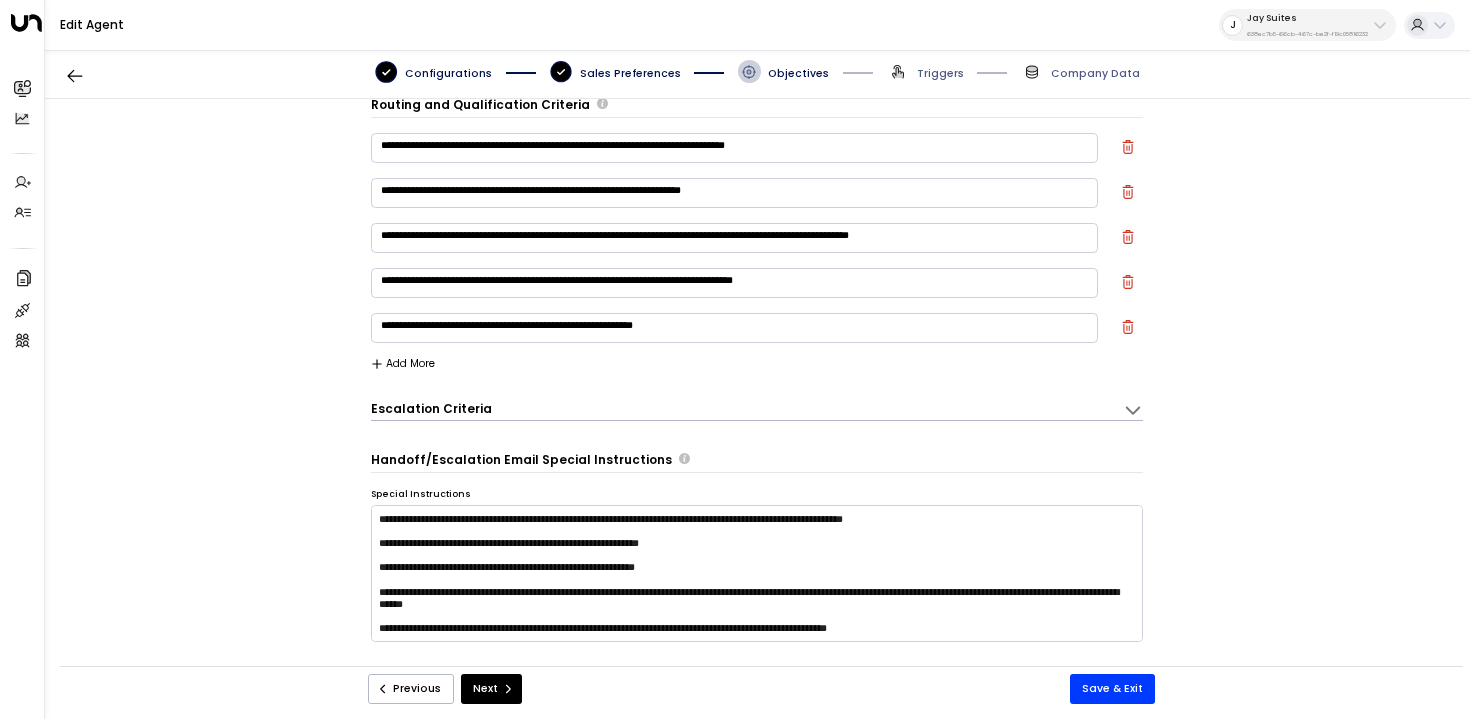 scroll, scrollTop: 22, scrollLeft: 0, axis: vertical 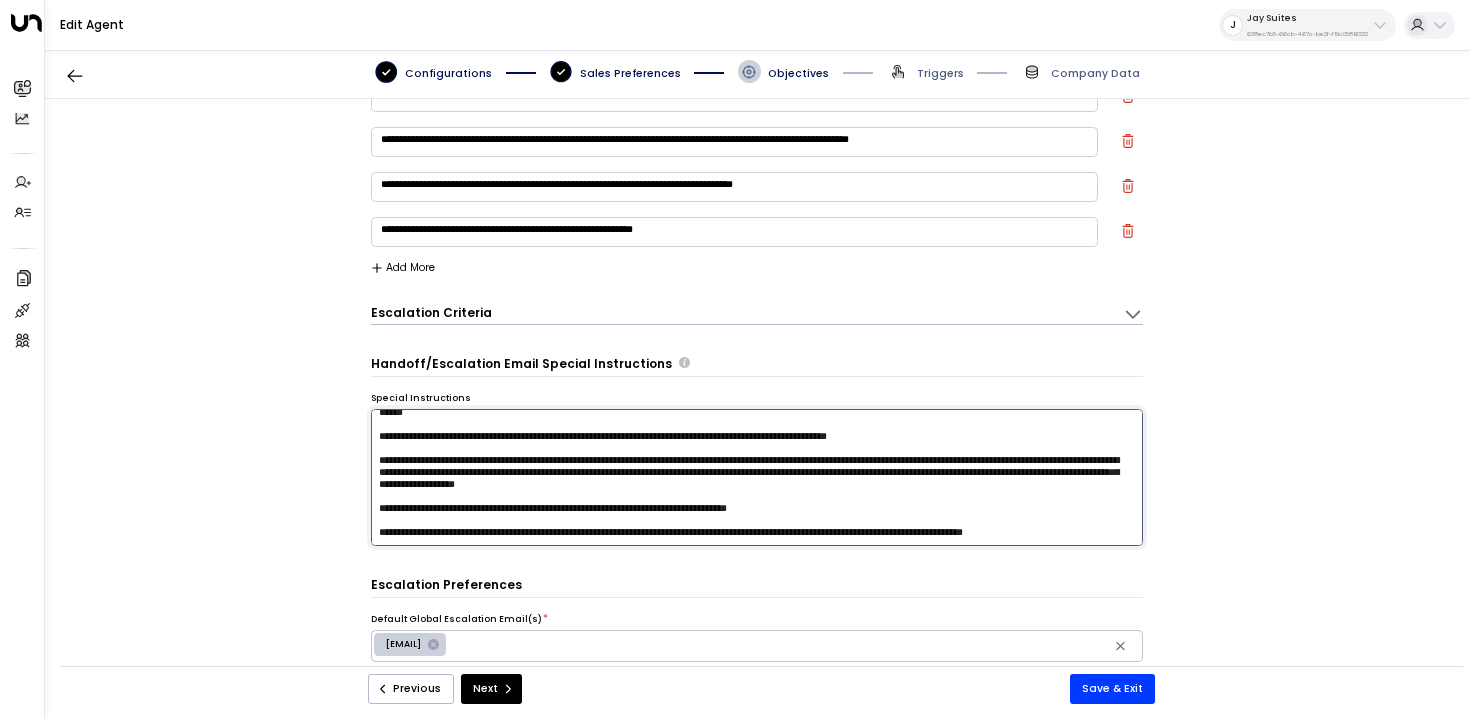 click at bounding box center (757, 478) 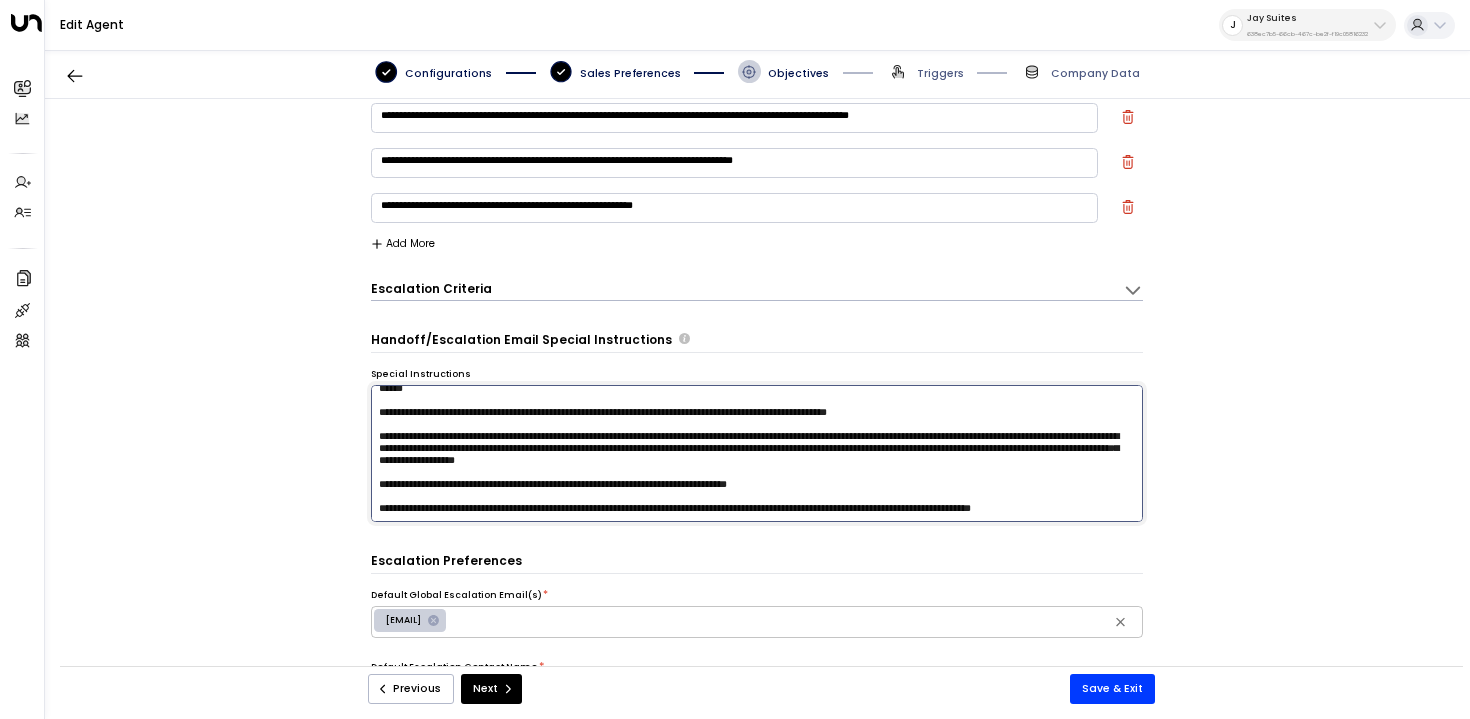 scroll, scrollTop: 126, scrollLeft: 0, axis: vertical 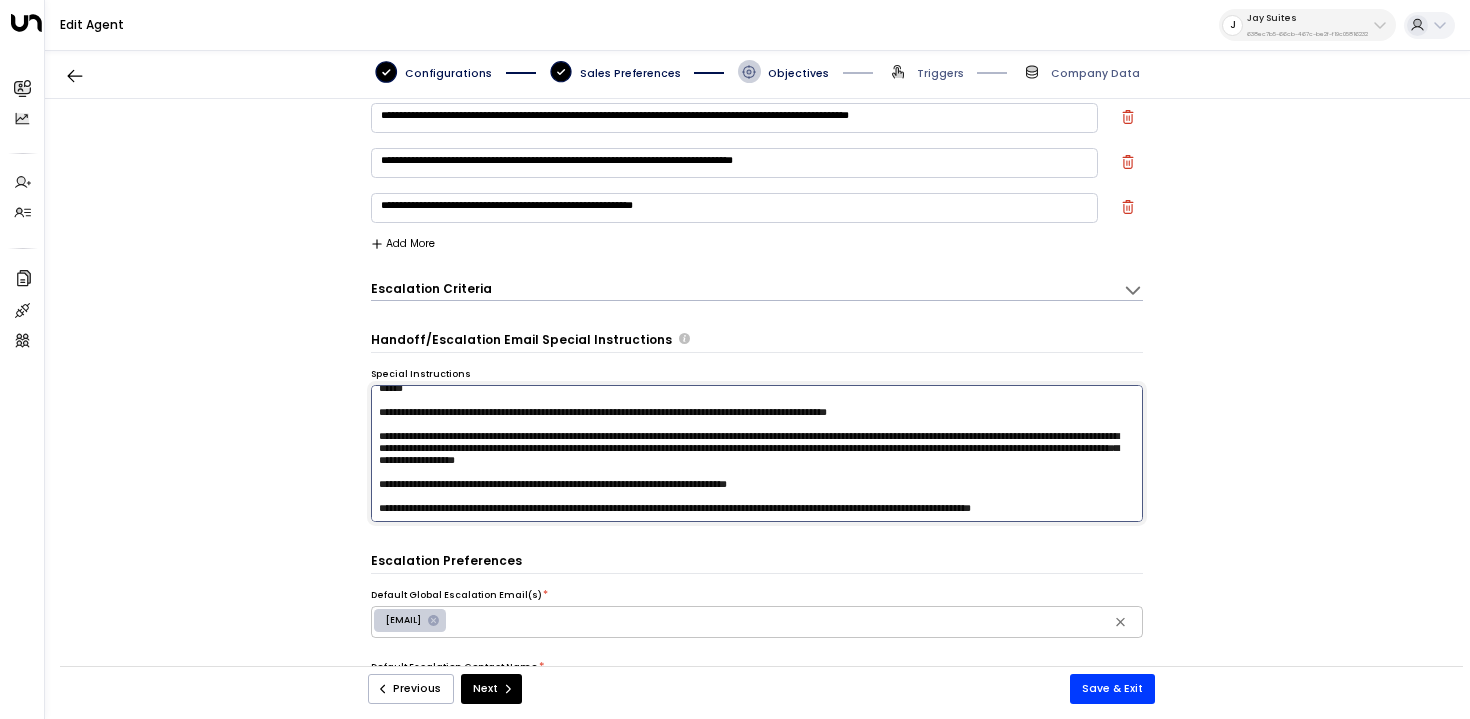 paste on "**********" 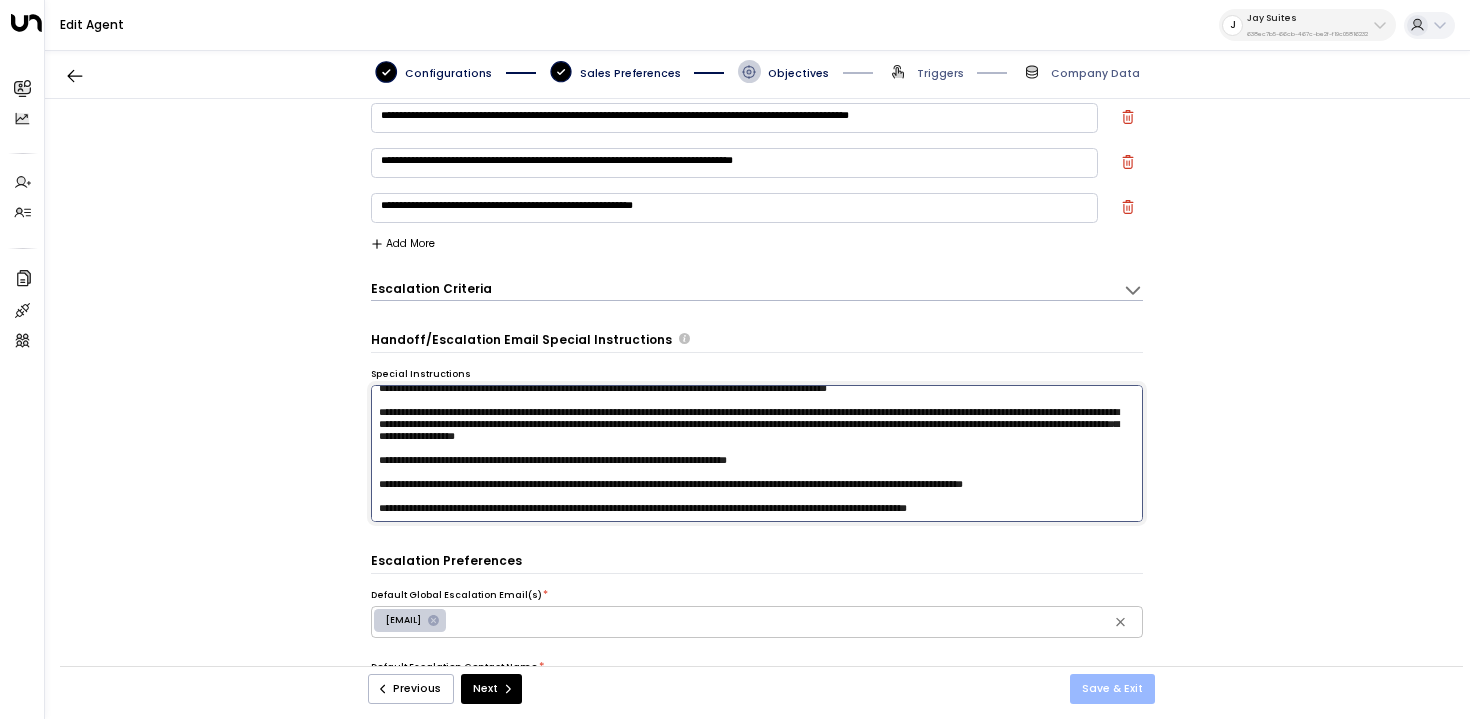 type on "**********" 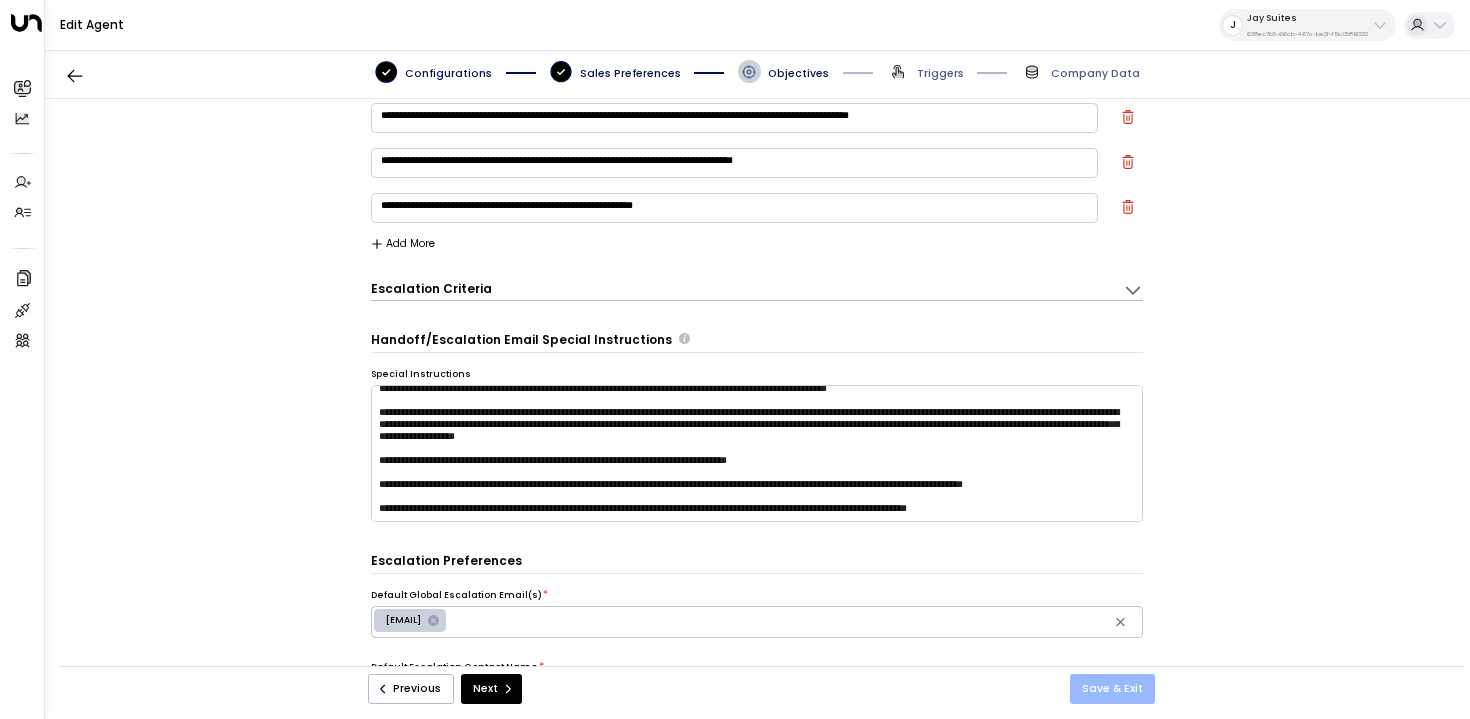click on "Save & Exit" at bounding box center (1112, 689) 